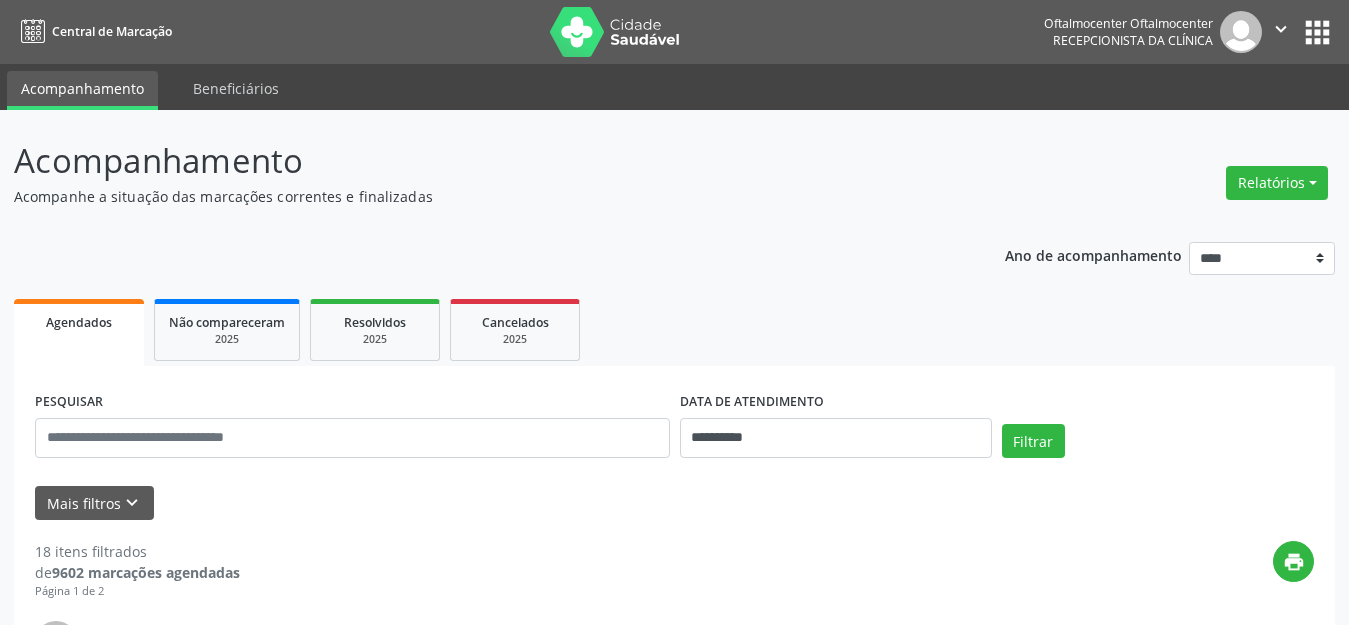 scroll, scrollTop: 0, scrollLeft: 0, axis: both 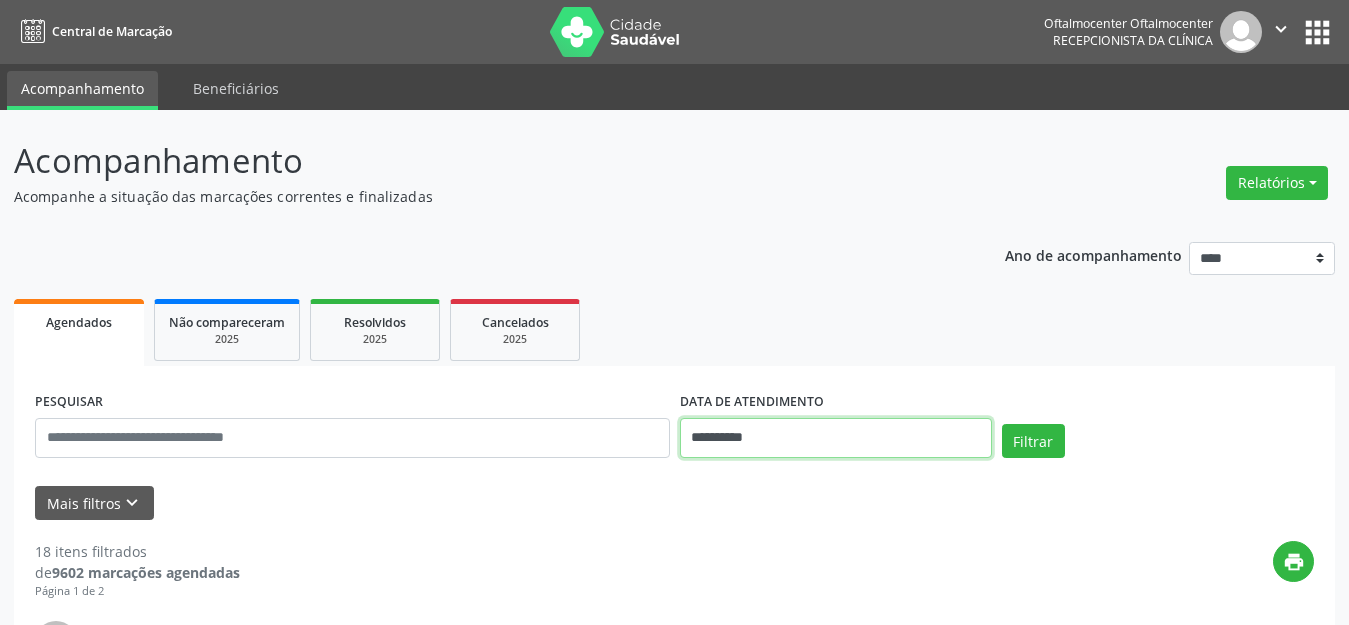 drag, startPoint x: 875, startPoint y: 444, endPoint x: 861, endPoint y: 444, distance: 14 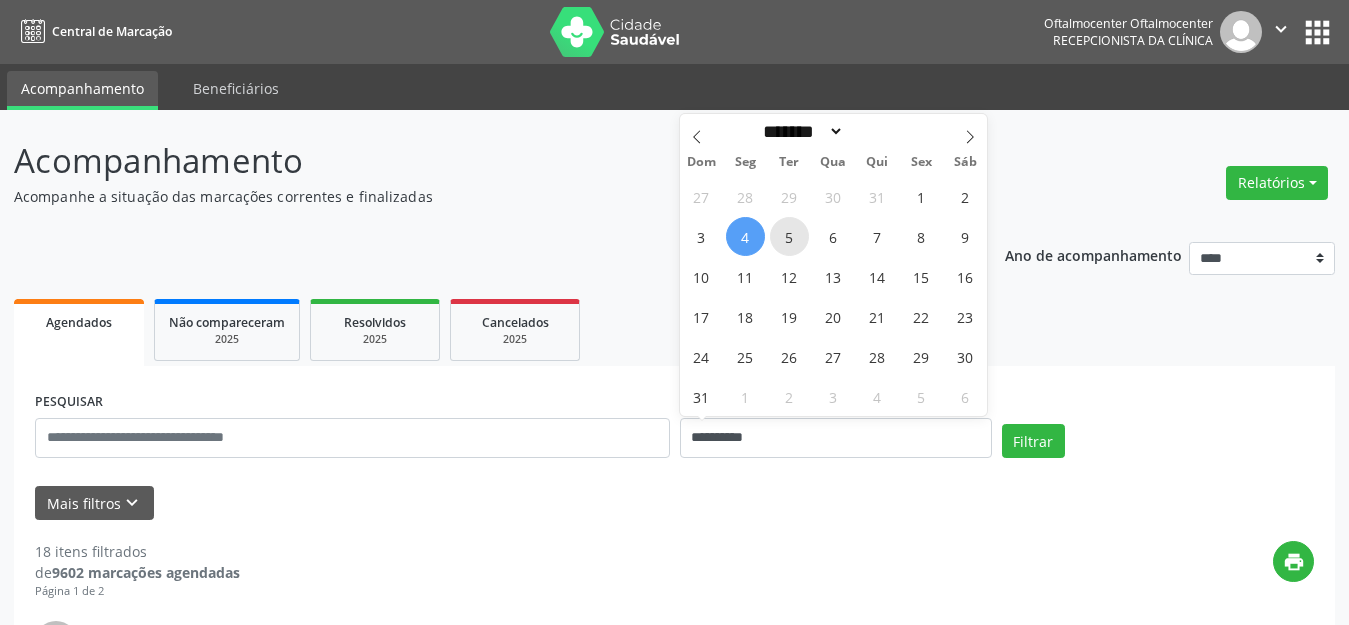 click on "5" at bounding box center (789, 236) 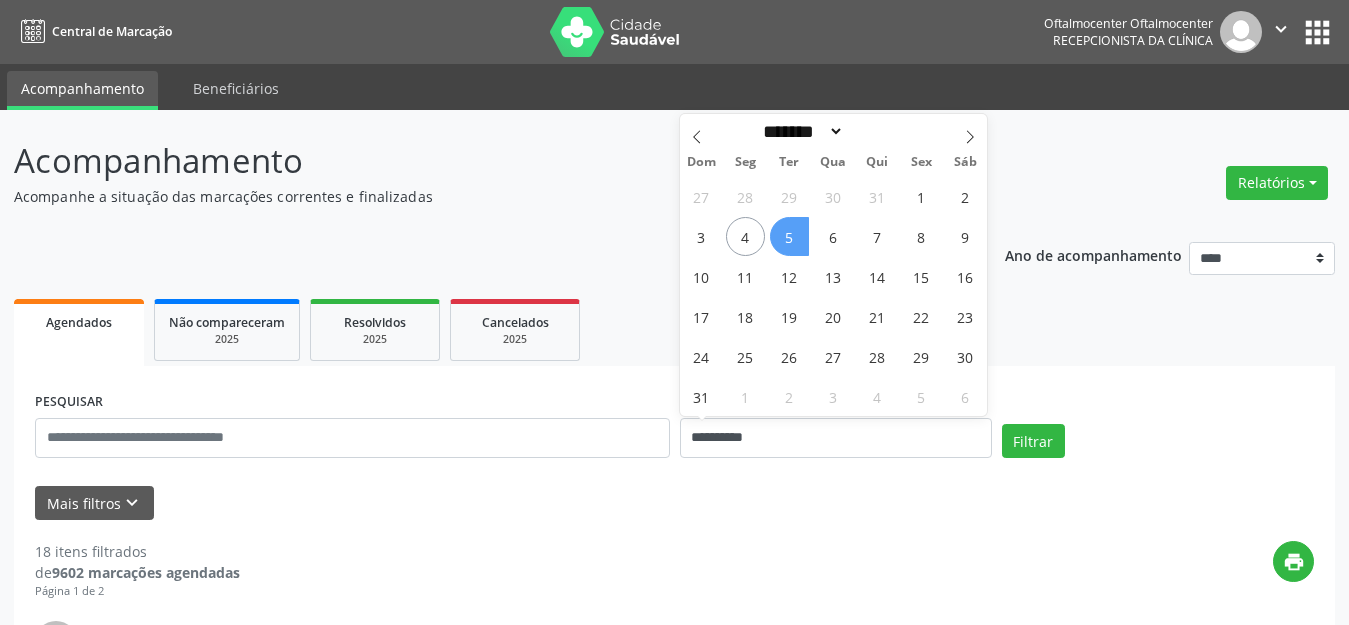 click on "5" at bounding box center [789, 236] 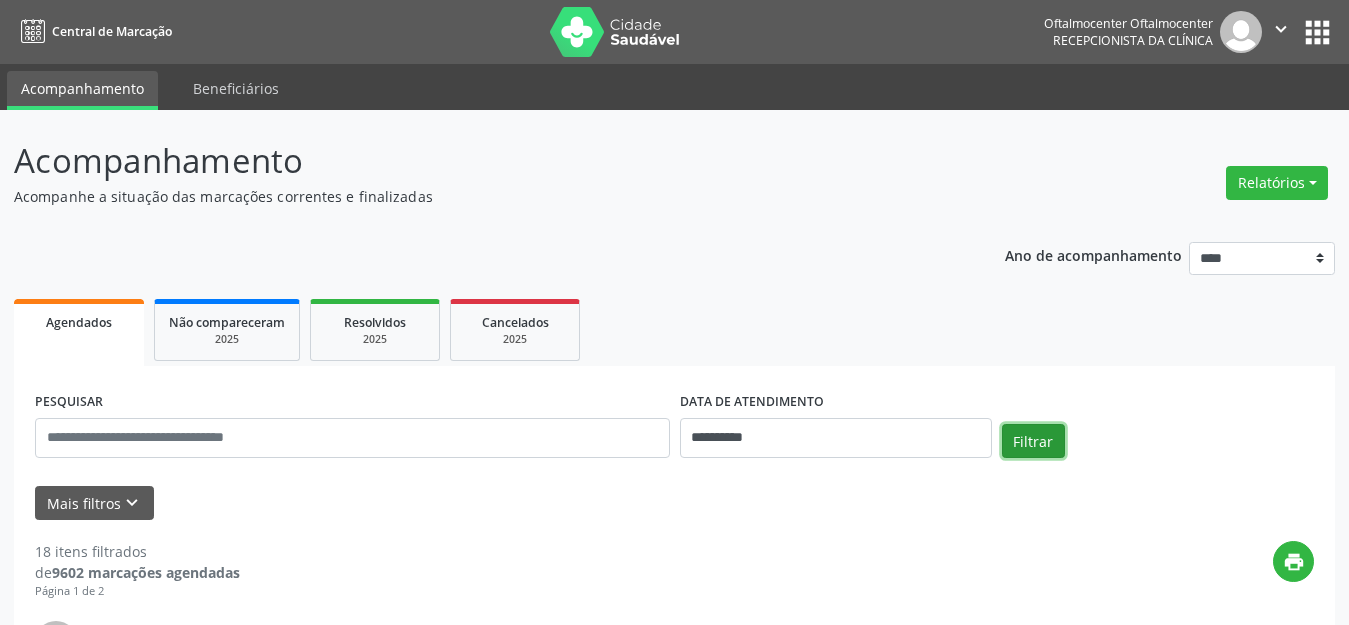 click on "Filtrar" at bounding box center [1033, 441] 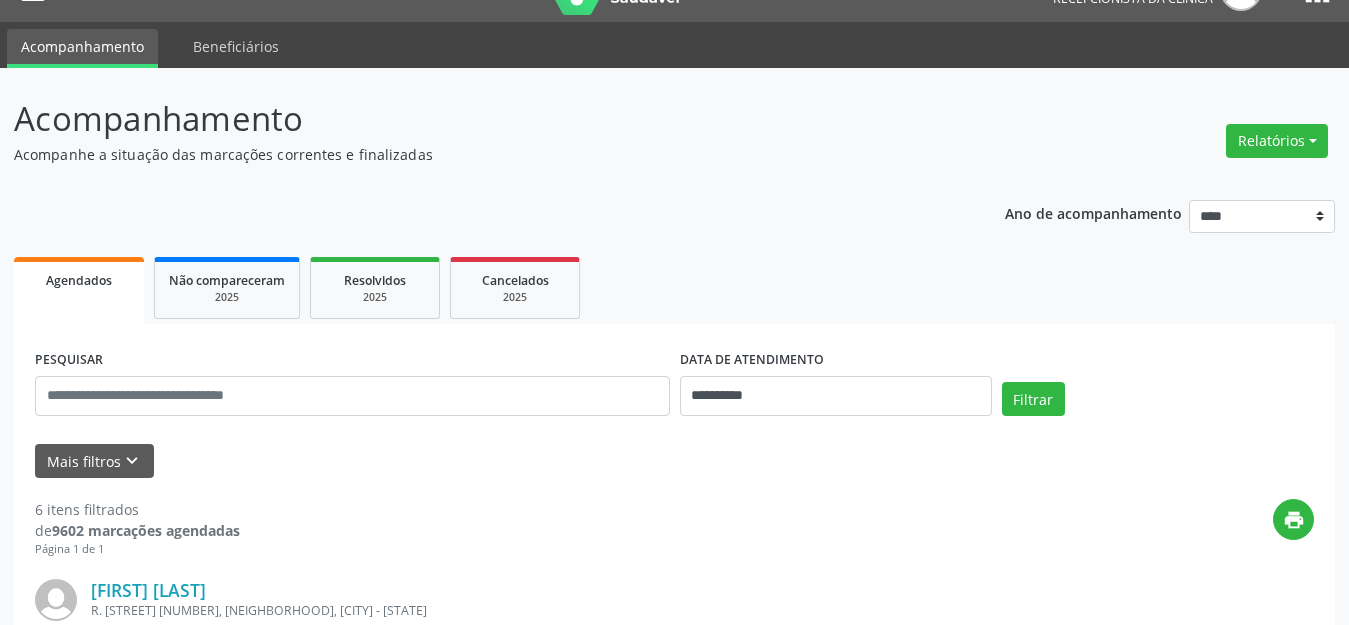 scroll, scrollTop: 40, scrollLeft: 0, axis: vertical 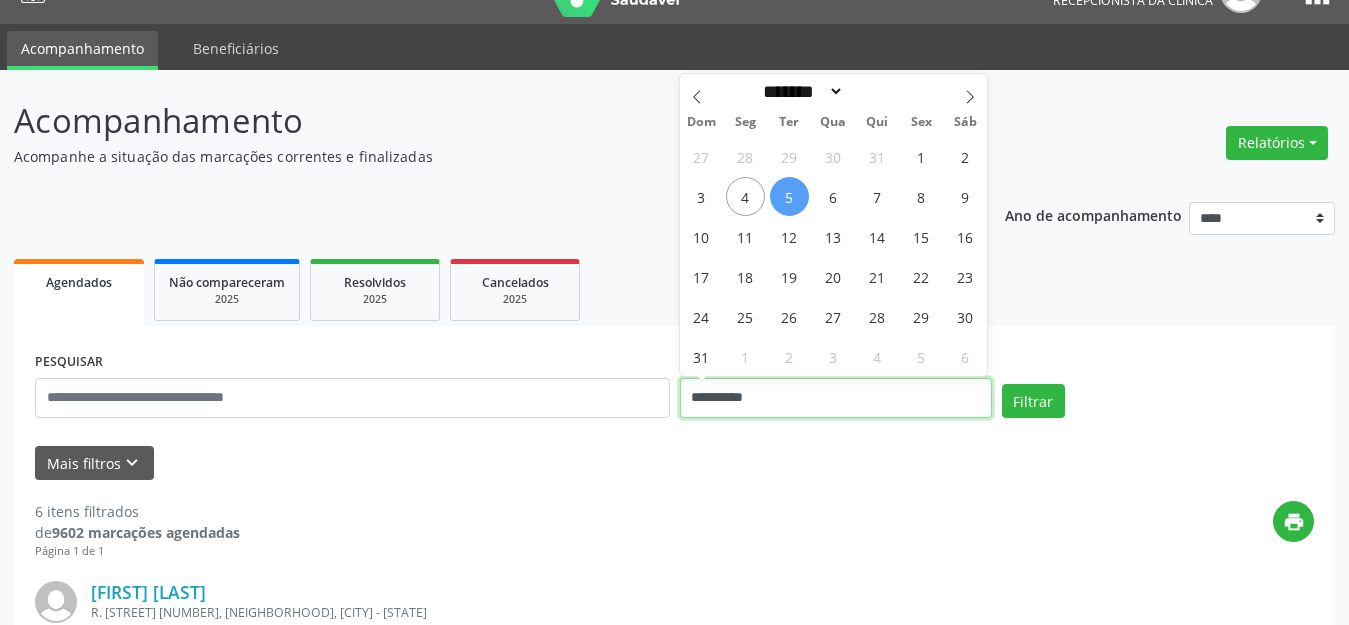 click on "**********" at bounding box center (836, 398) 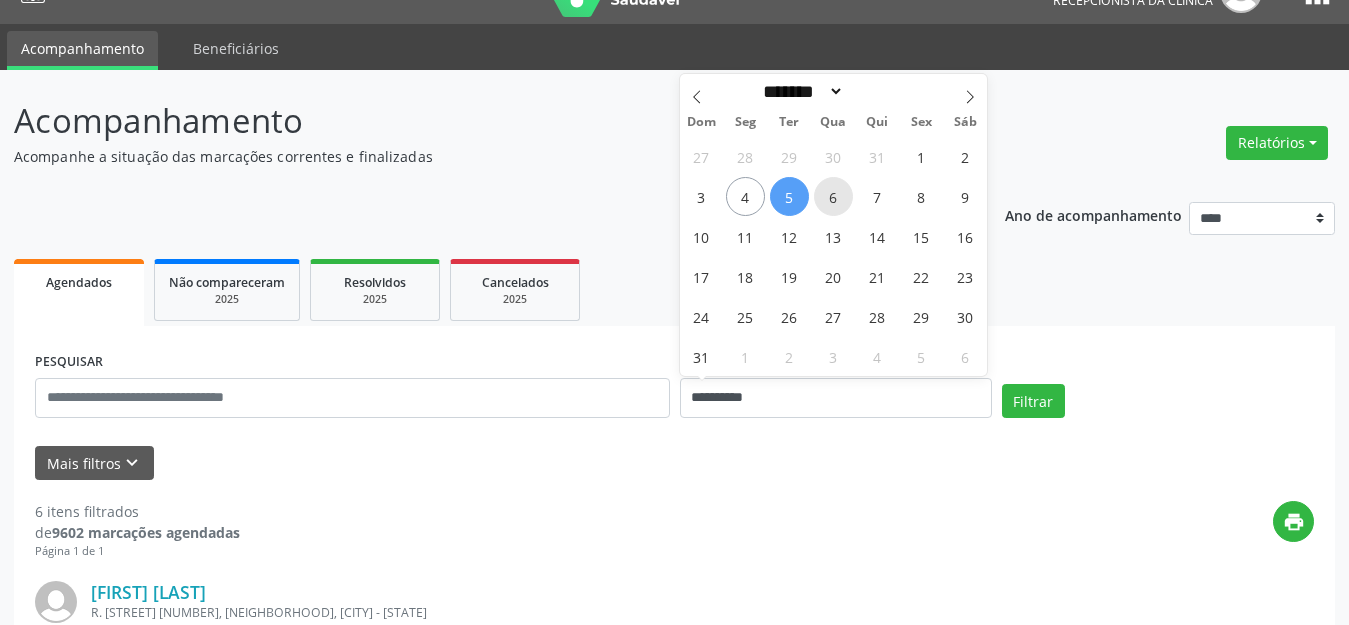click on "6" at bounding box center (833, 196) 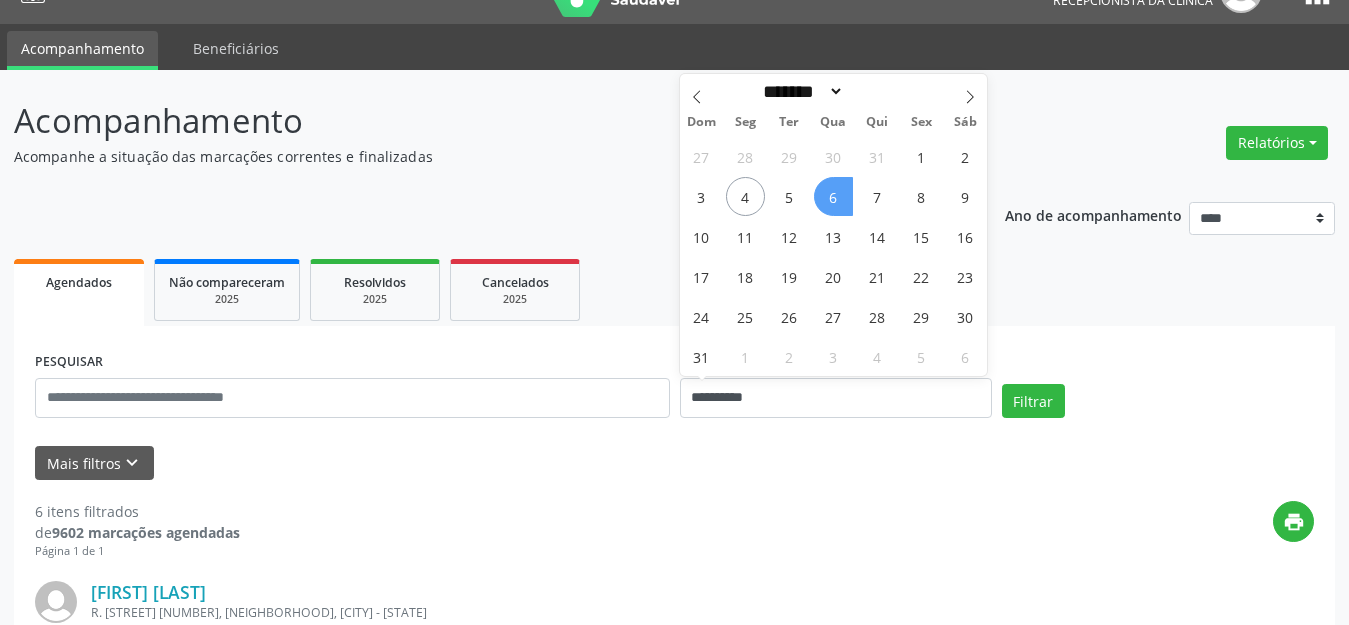 click on "6" at bounding box center [833, 196] 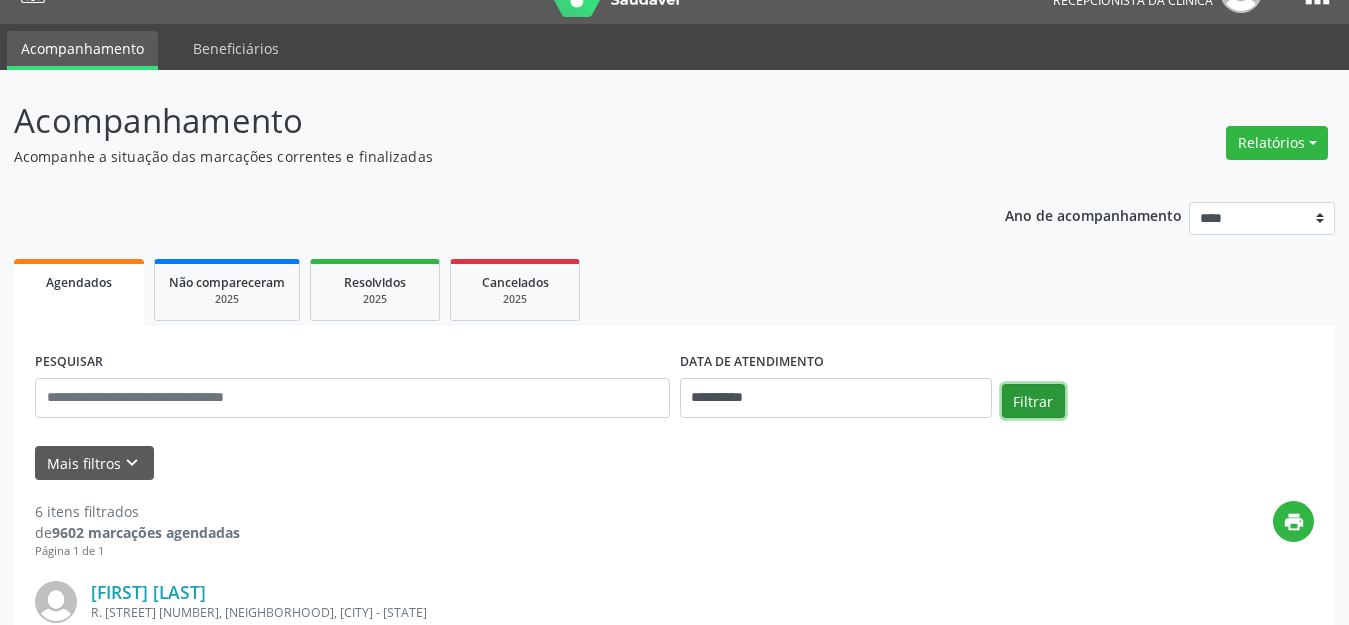click on "Filtrar" at bounding box center (1033, 401) 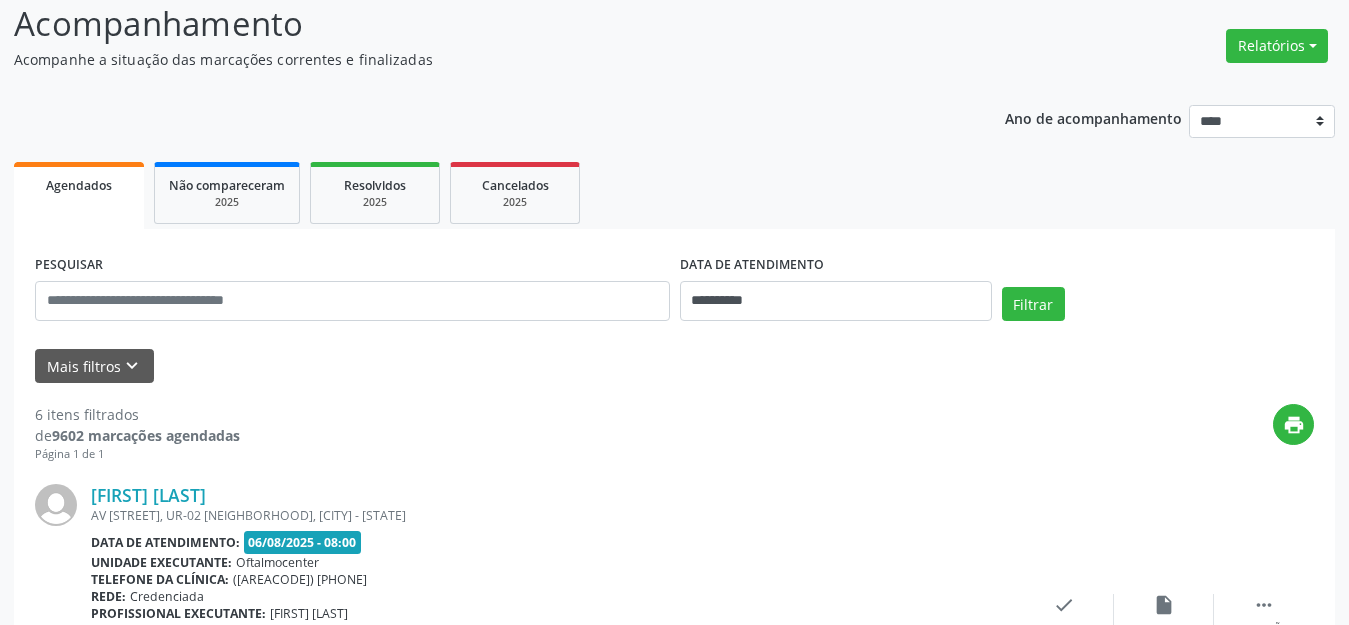 scroll, scrollTop: 0, scrollLeft: 0, axis: both 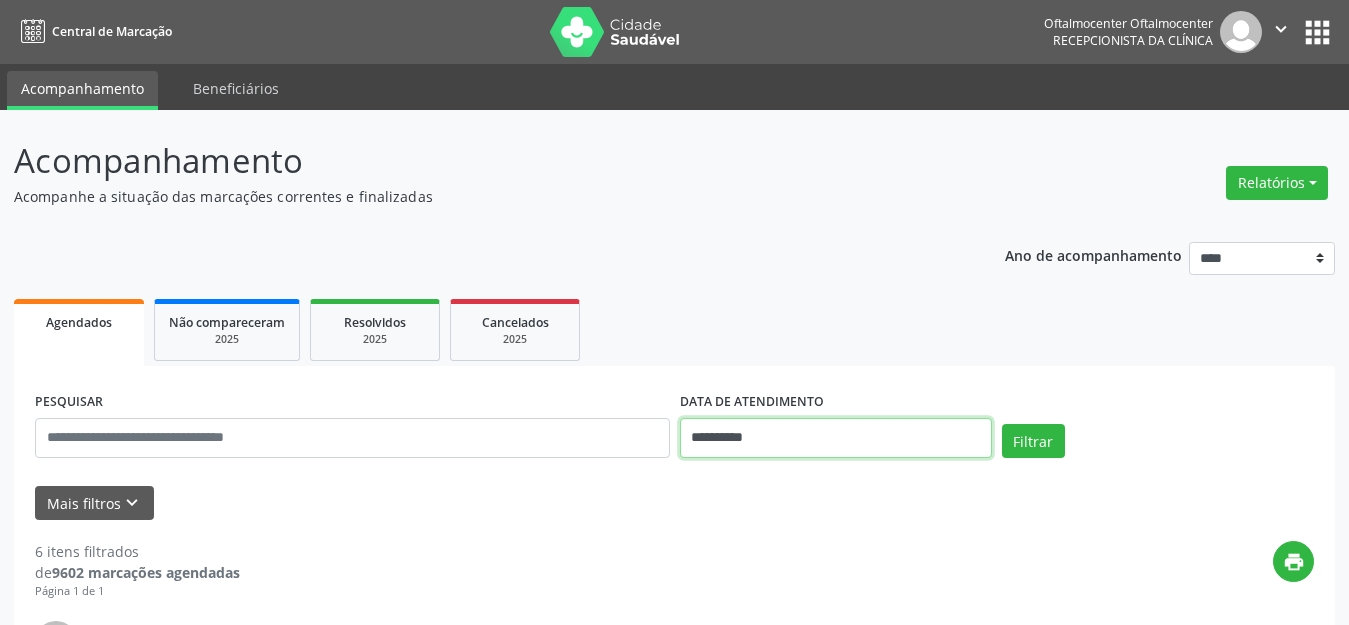 click on "**********" at bounding box center (836, 438) 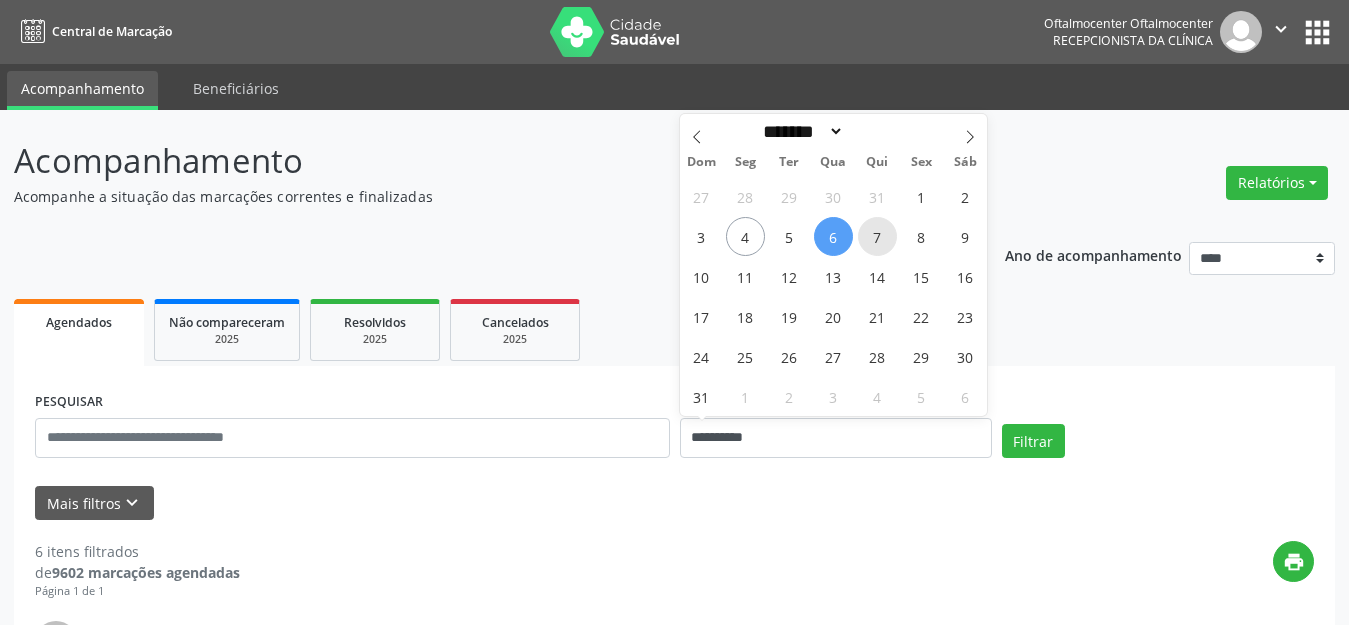 click on "7" at bounding box center (877, 236) 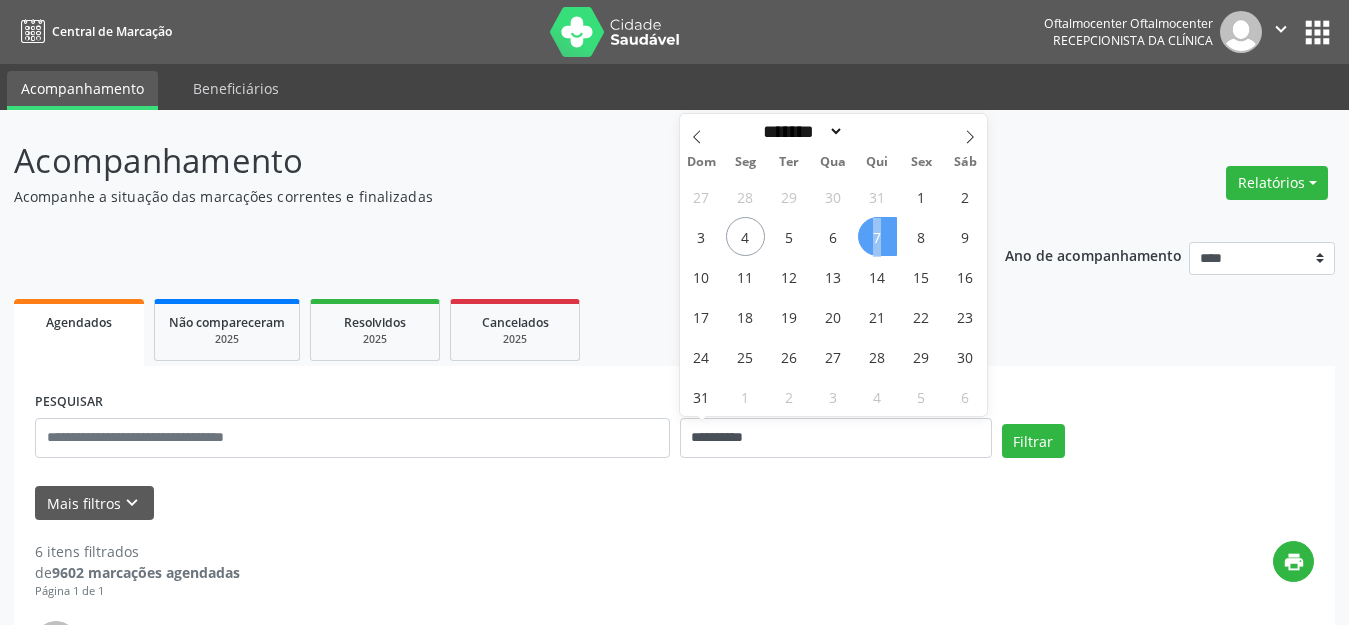 click on "7" at bounding box center (877, 236) 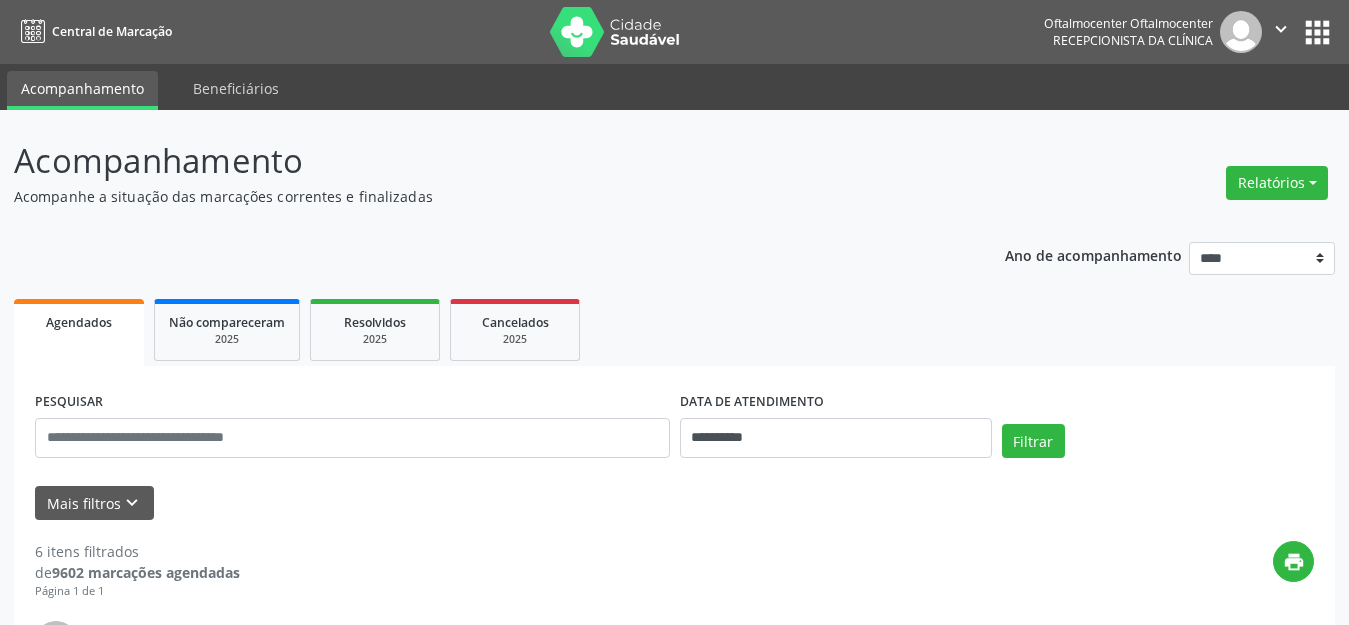 click on "Filtrar" at bounding box center (1158, 448) 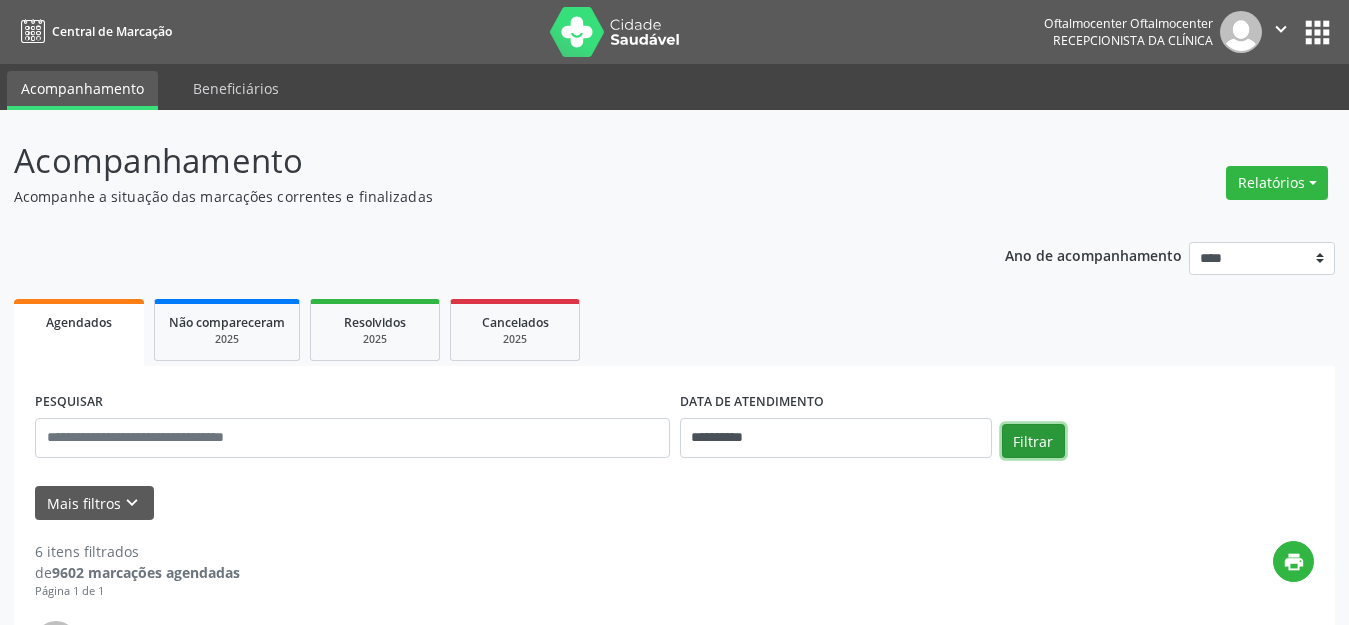 click on "Filtrar" at bounding box center [1033, 441] 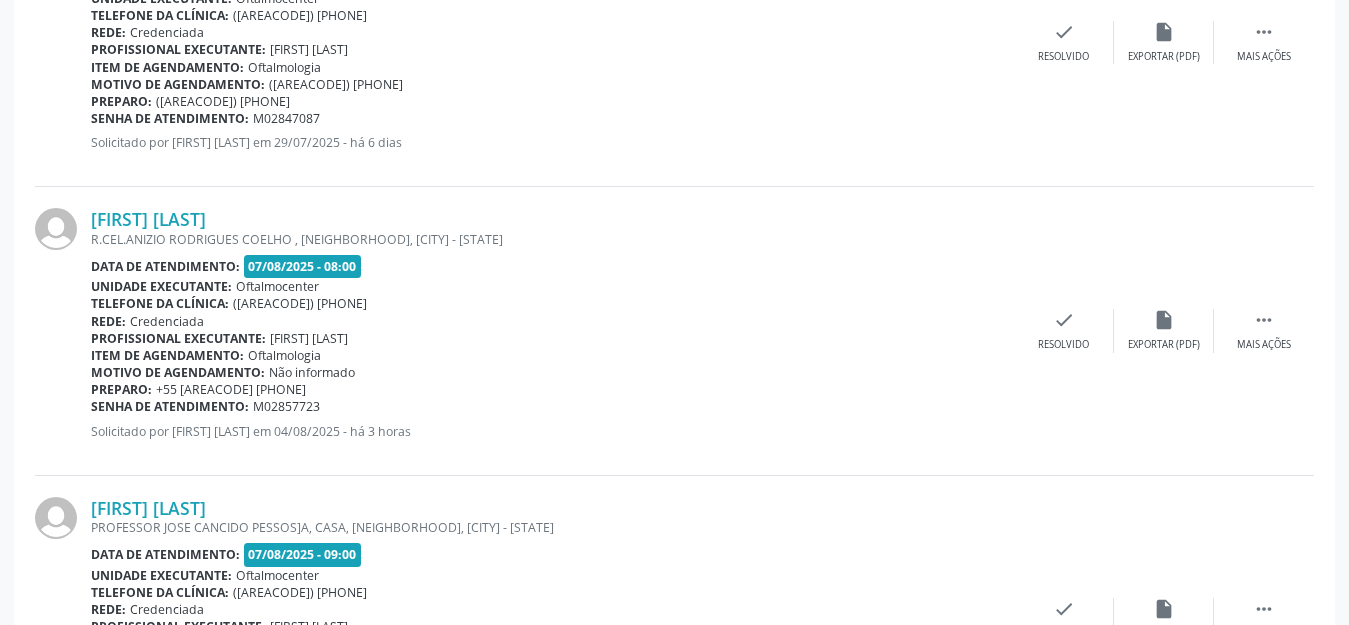 scroll, scrollTop: 700, scrollLeft: 0, axis: vertical 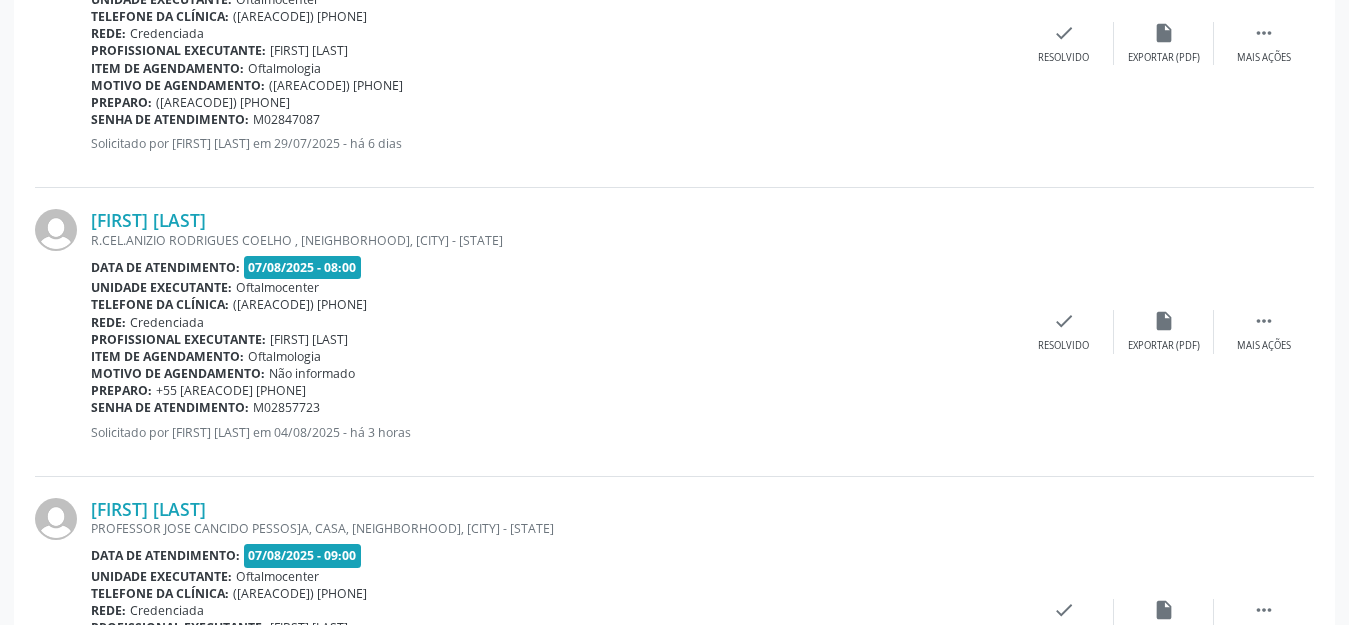 click on "[FIRST] [LAST]
R.CEL.ANIZIO RODRIGUES COELHO , [NEIGHBORHOOD], [CITY] - [STATE]
Data de atendimento:
07/08/2025 - 08:00
Unidade executante:
Oftalmocenter
Telefone da clínica:
([AREACODE]) [PHONE]
Rede:
Credenciada
Profissional executante:
[FIRST] [LAST]
Item de agendamento:
Oftalmologia
Motivo de agendamento:
Não informado
Preparo:
+55 [AREACODE] [PHONE]
Senha de atendimento:
[ID]
Solicitado por [FIRST] [LAST] em 04/08/2025 - há 3 horas

Mais ações
insert_drive_file
Exportar (PDF)
check
Resolvido" at bounding box center [674, 332] 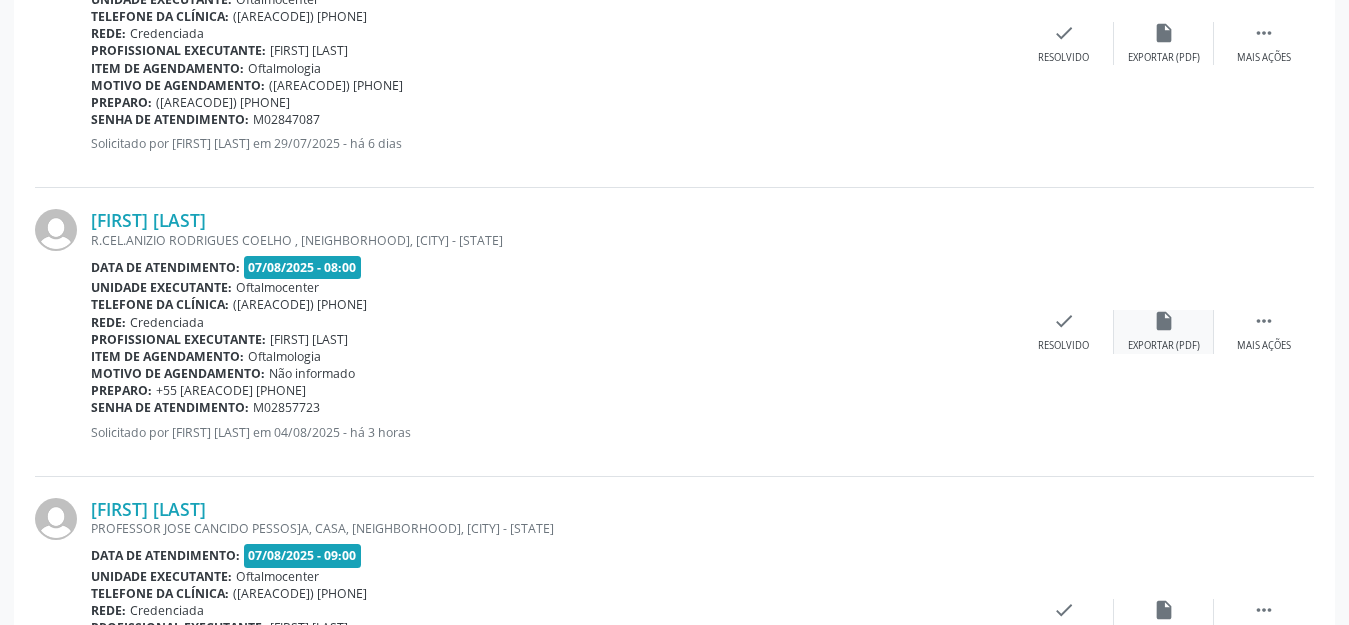 click on "insert_drive_file
Exportar (PDF)" at bounding box center (1164, 331) 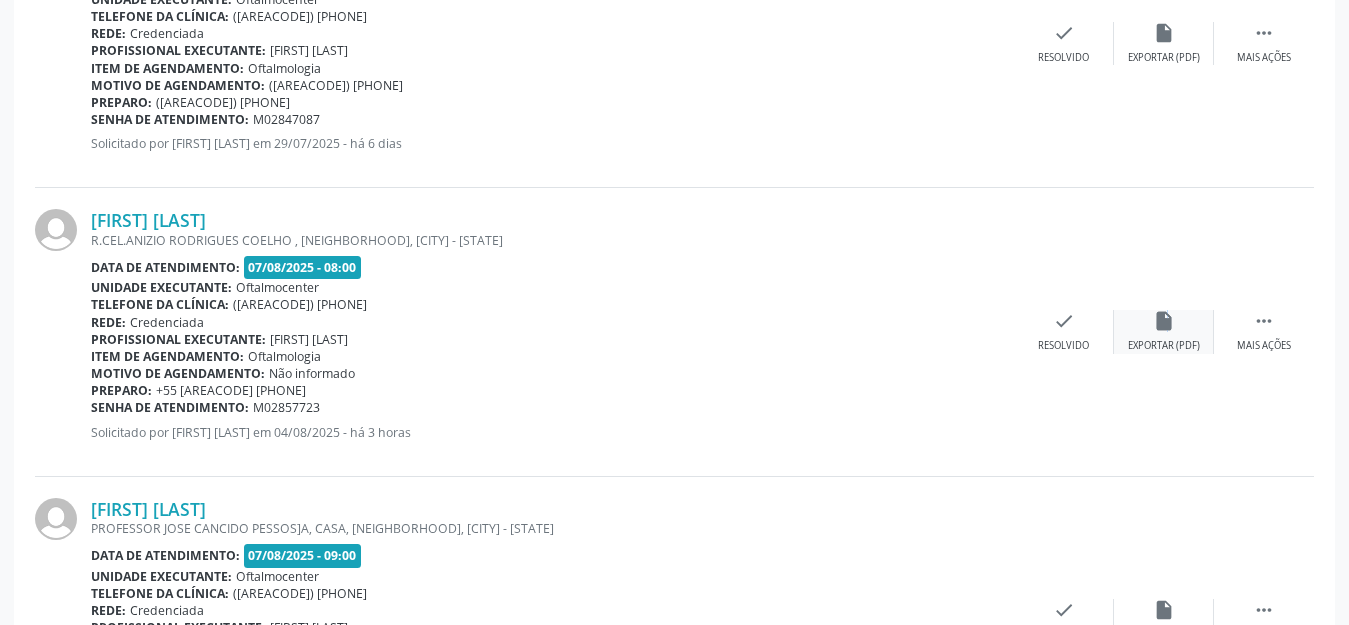click on "insert_drive_file" at bounding box center [1164, 321] 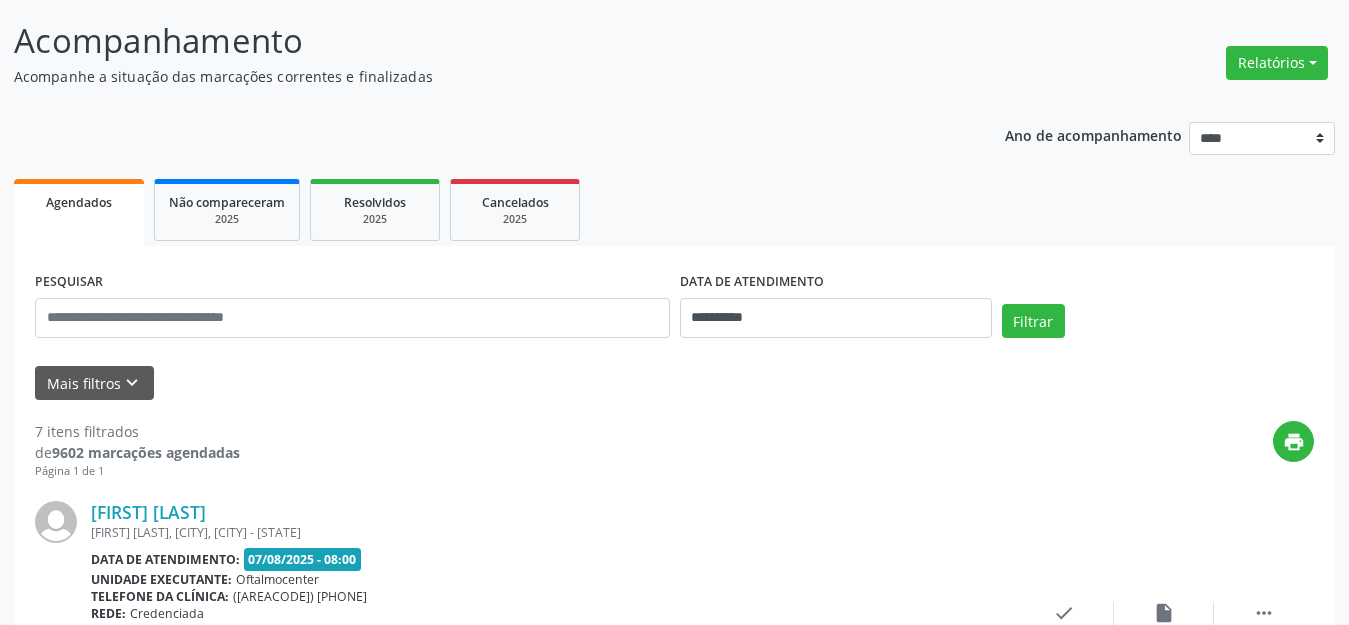 scroll, scrollTop: 0, scrollLeft: 0, axis: both 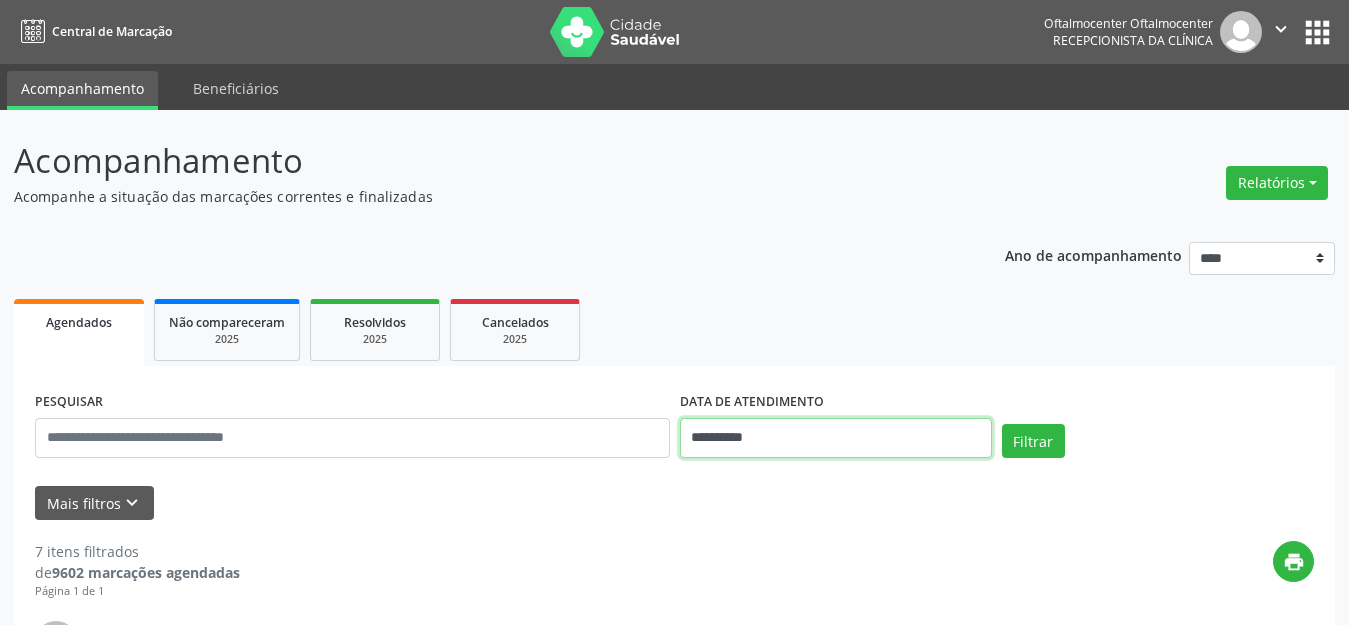 click on "**********" at bounding box center (836, 438) 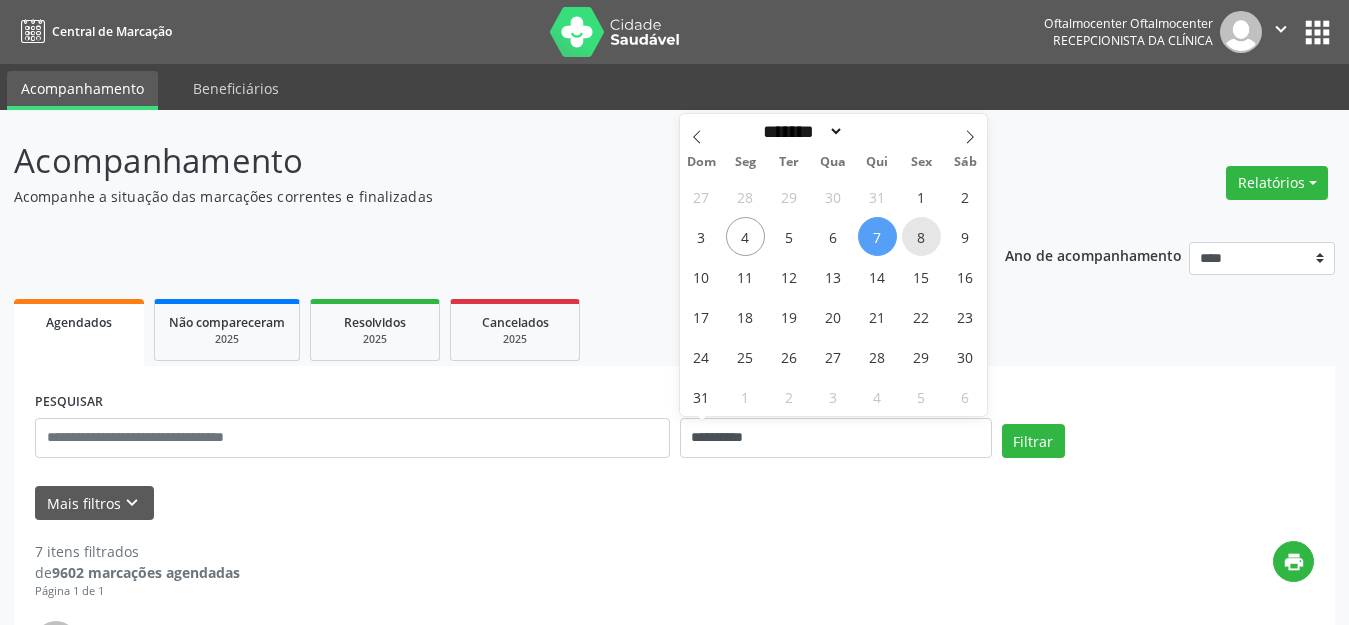 click on "8" at bounding box center [921, 236] 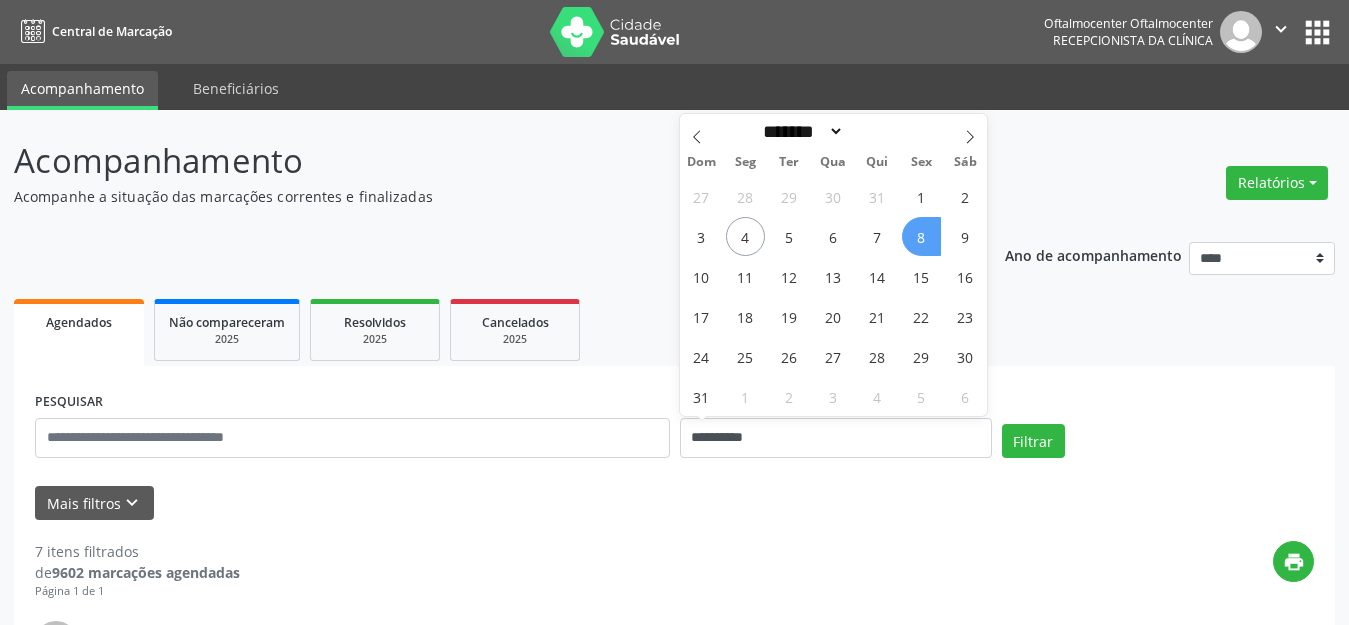 click on "8" at bounding box center [921, 236] 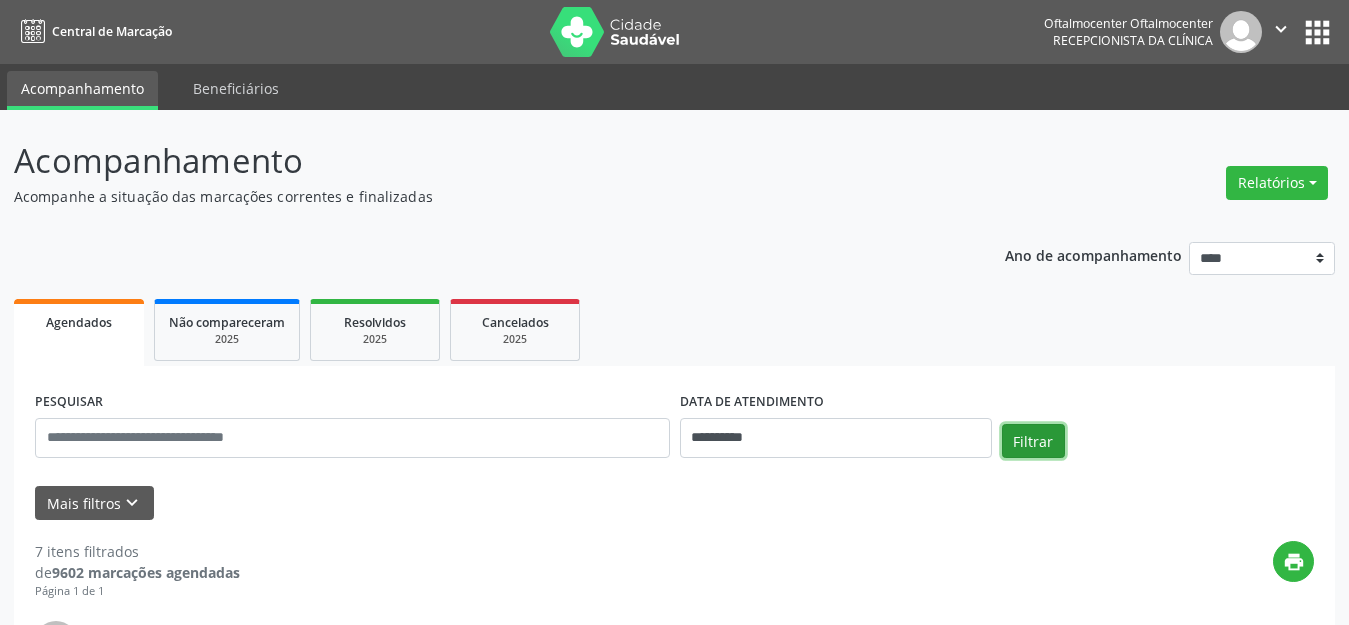 click on "Filtrar" at bounding box center [1033, 441] 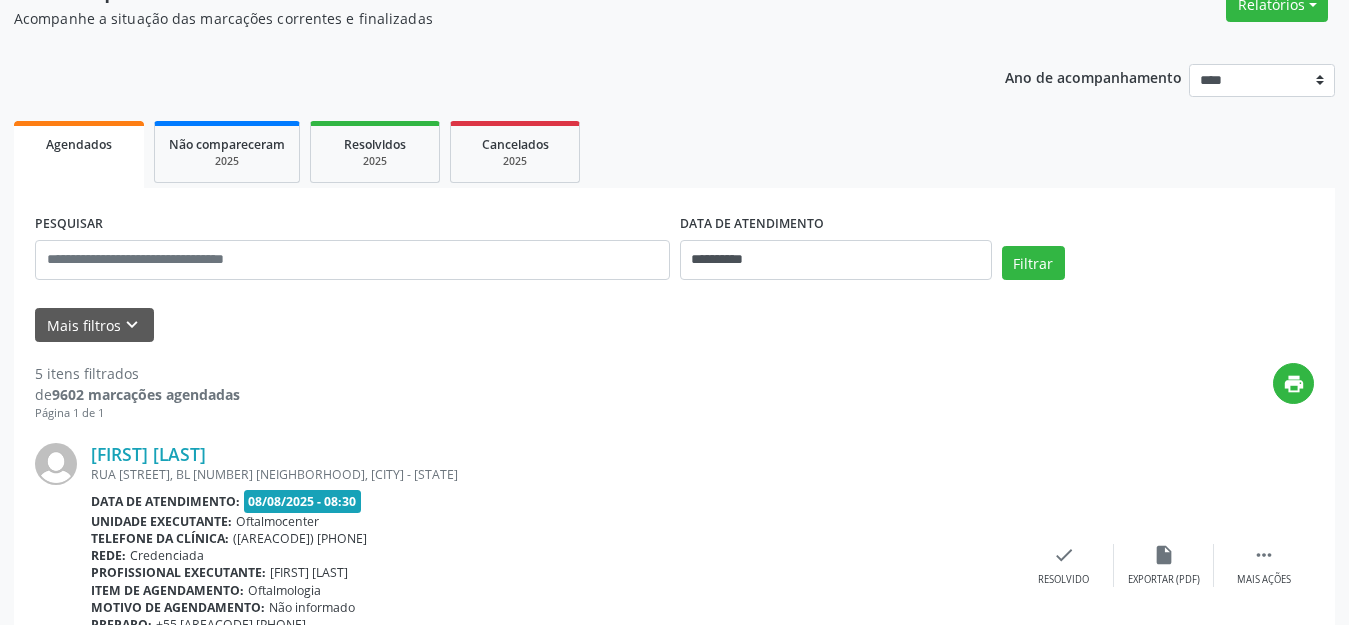 scroll, scrollTop: 0, scrollLeft: 0, axis: both 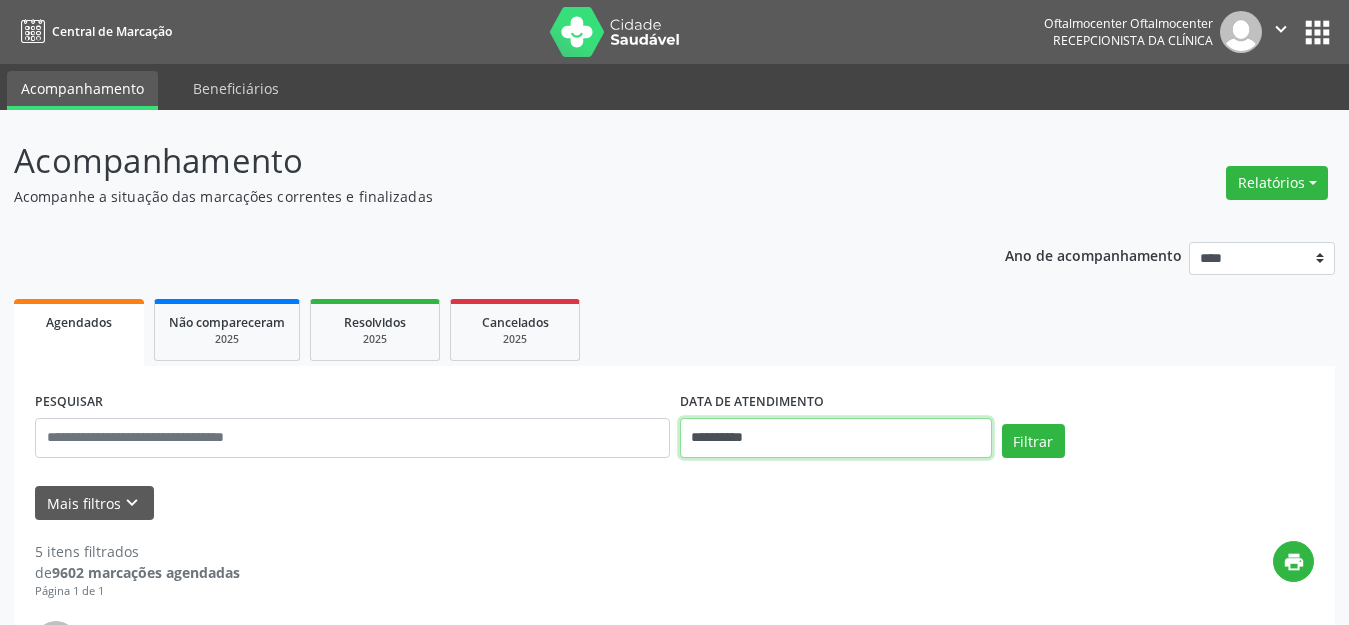 click on "**********" at bounding box center (836, 438) 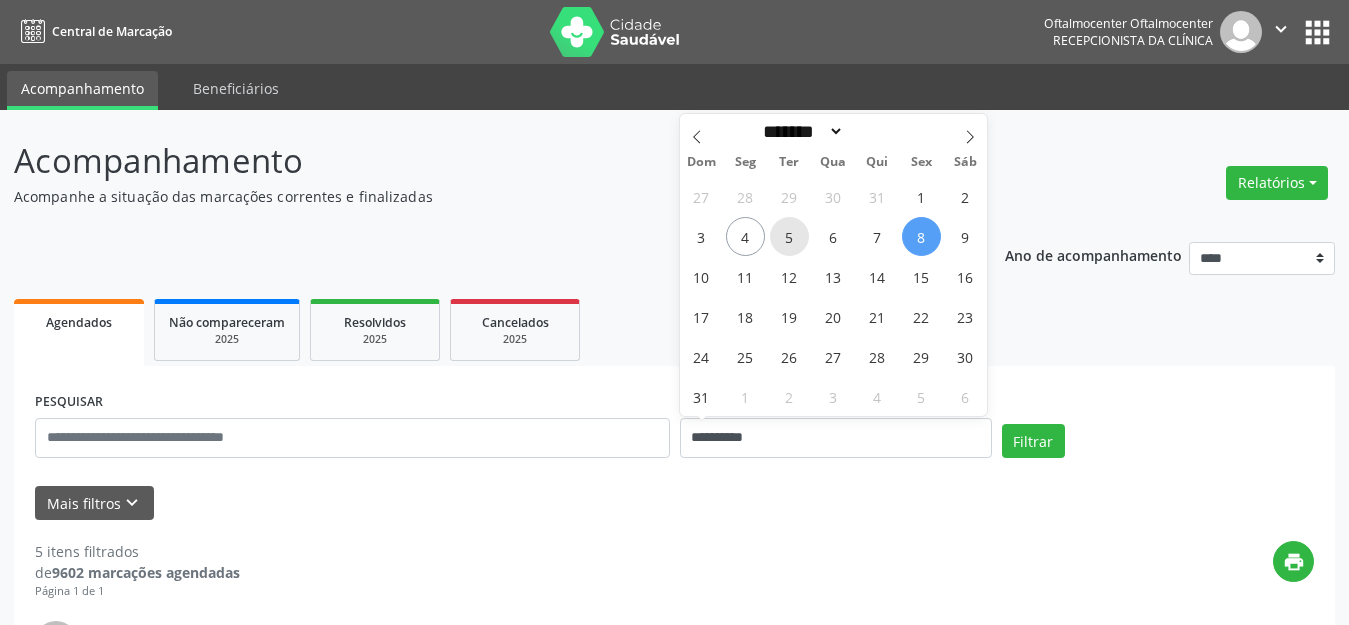 click on "5" at bounding box center [789, 236] 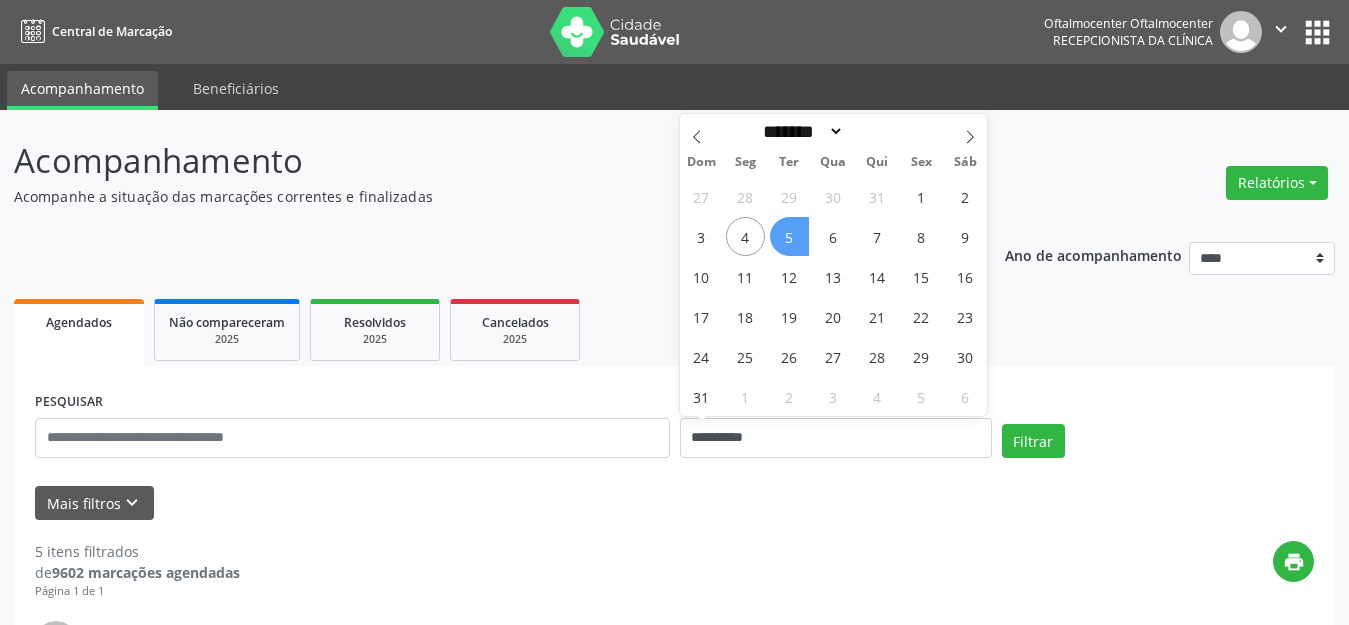 click on "5" at bounding box center [789, 236] 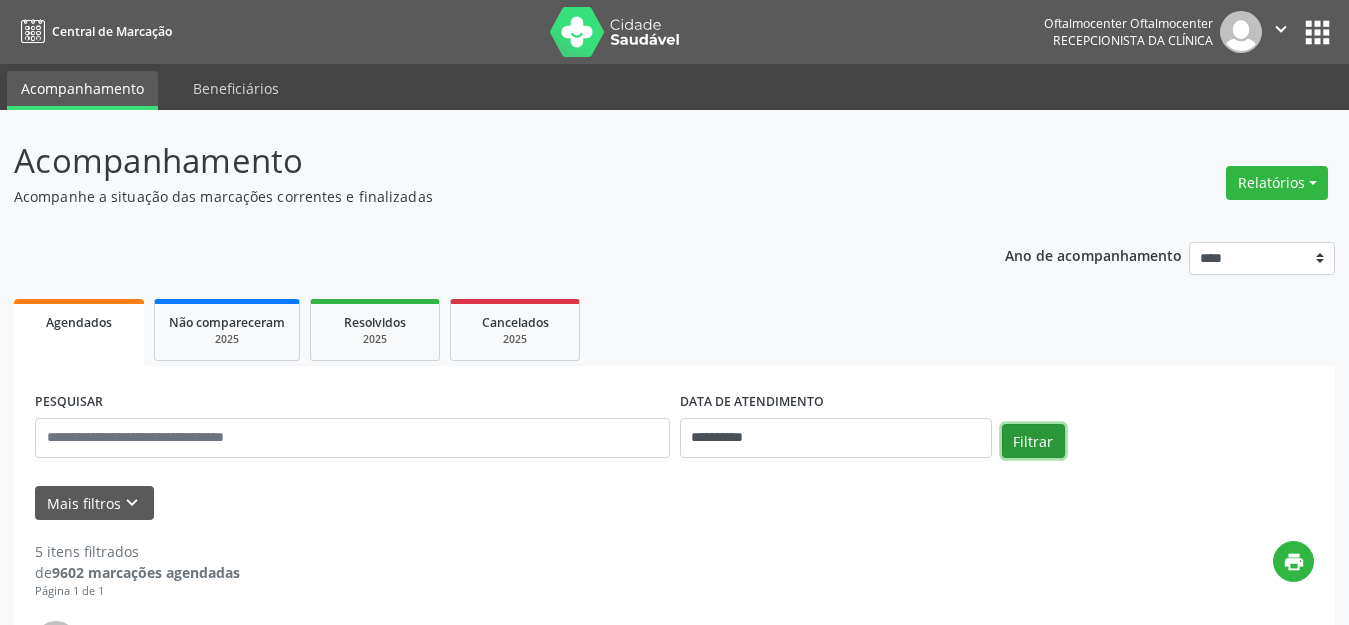 drag, startPoint x: 1050, startPoint y: 450, endPoint x: 1072, endPoint y: 438, distance: 25.059929 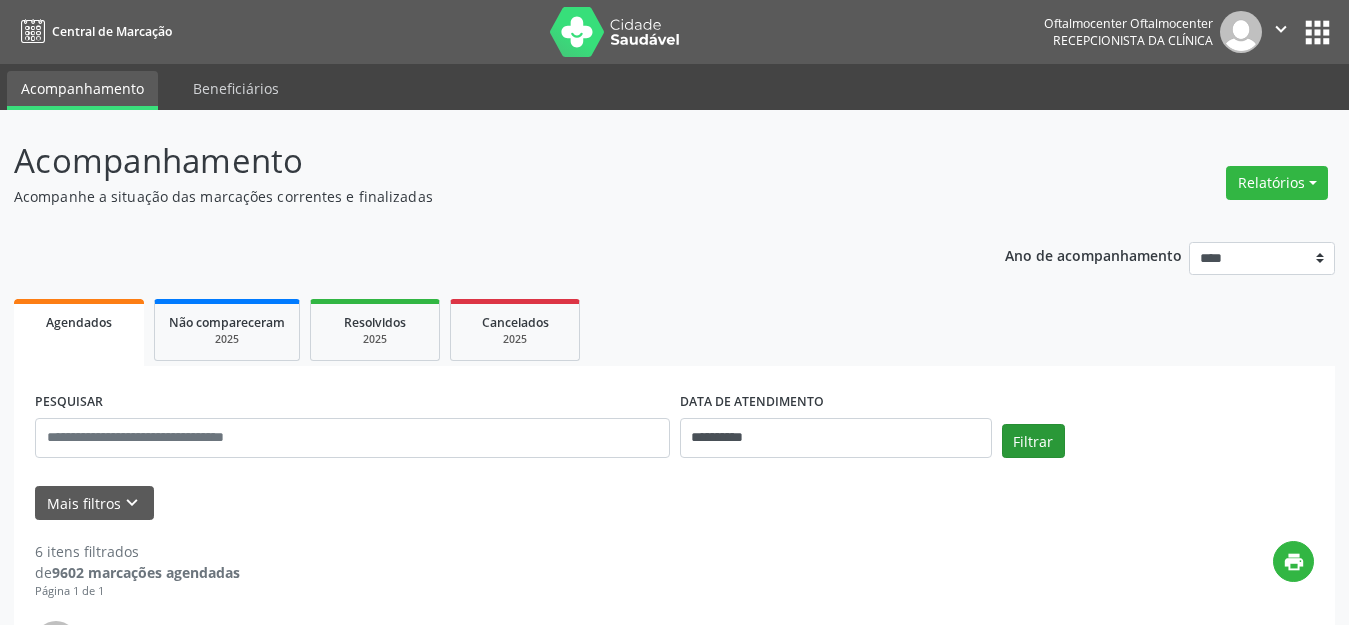click on "Filtrar" at bounding box center (1158, 448) 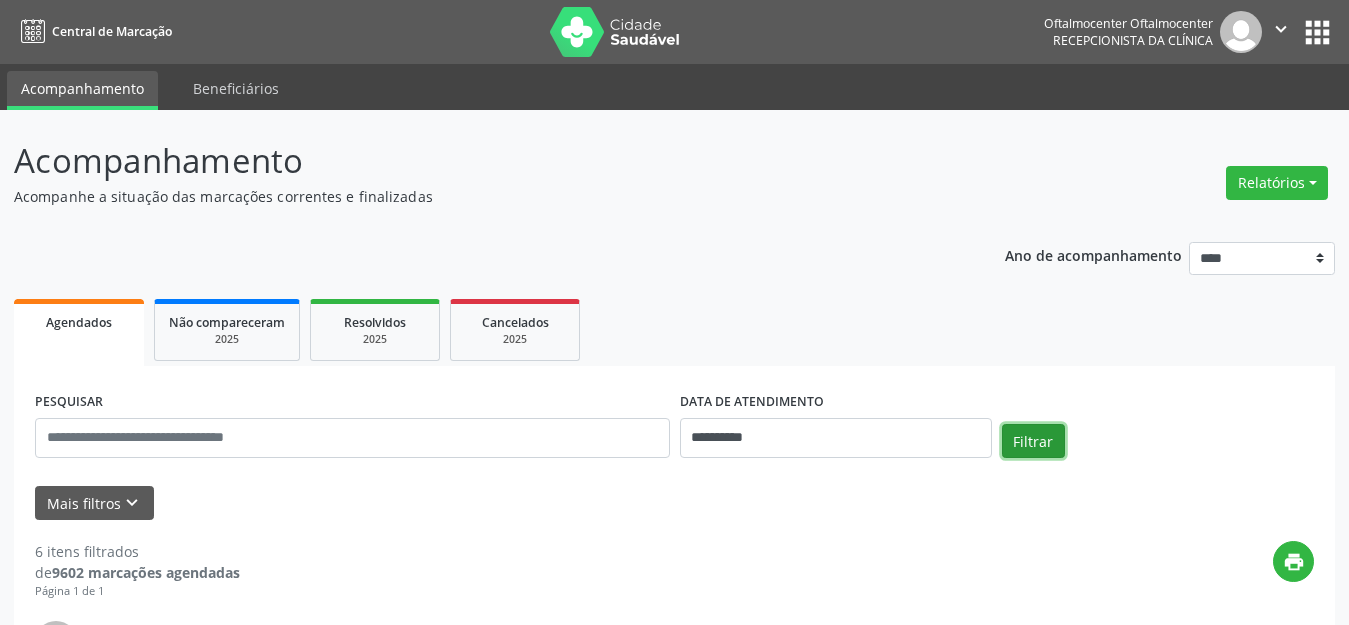 click on "Filtrar" at bounding box center [1033, 441] 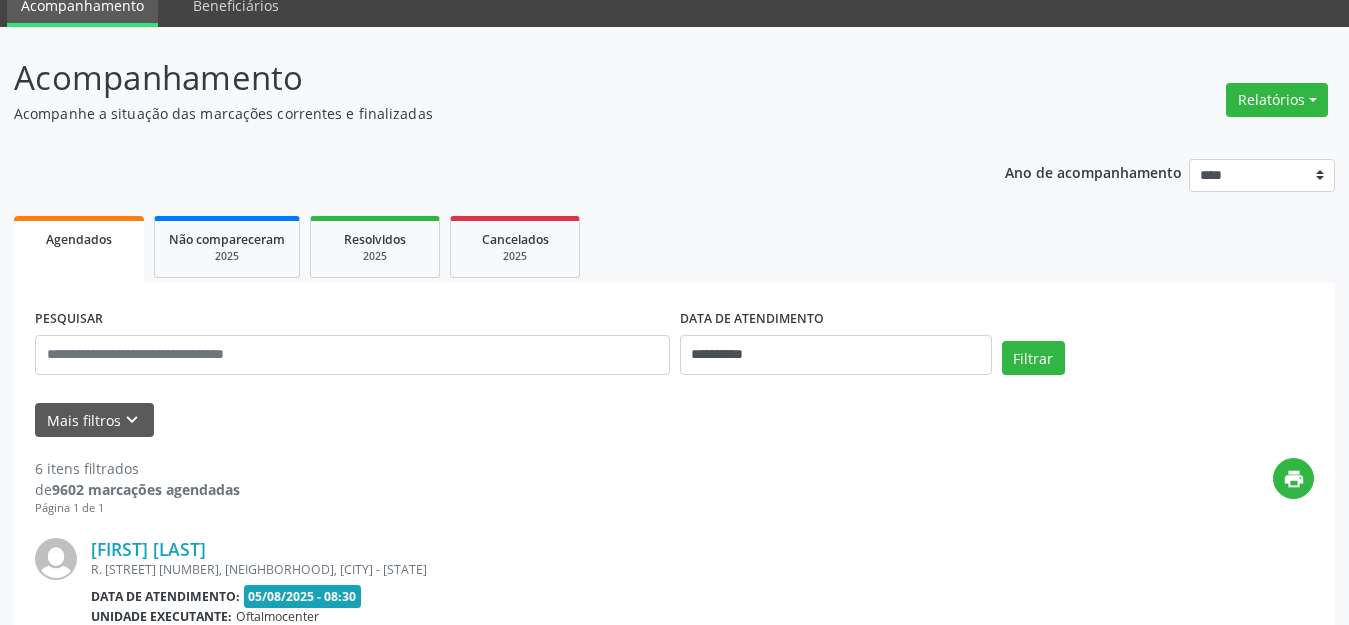 scroll, scrollTop: 40, scrollLeft: 0, axis: vertical 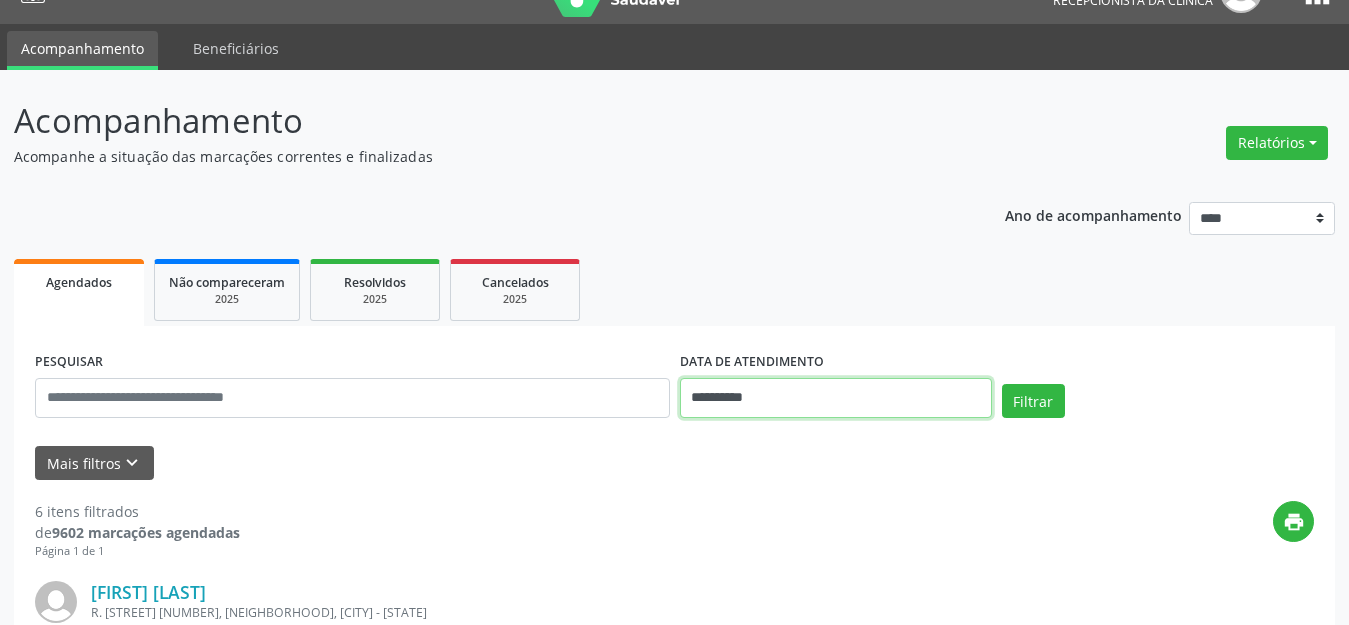 click on "**********" at bounding box center [836, 398] 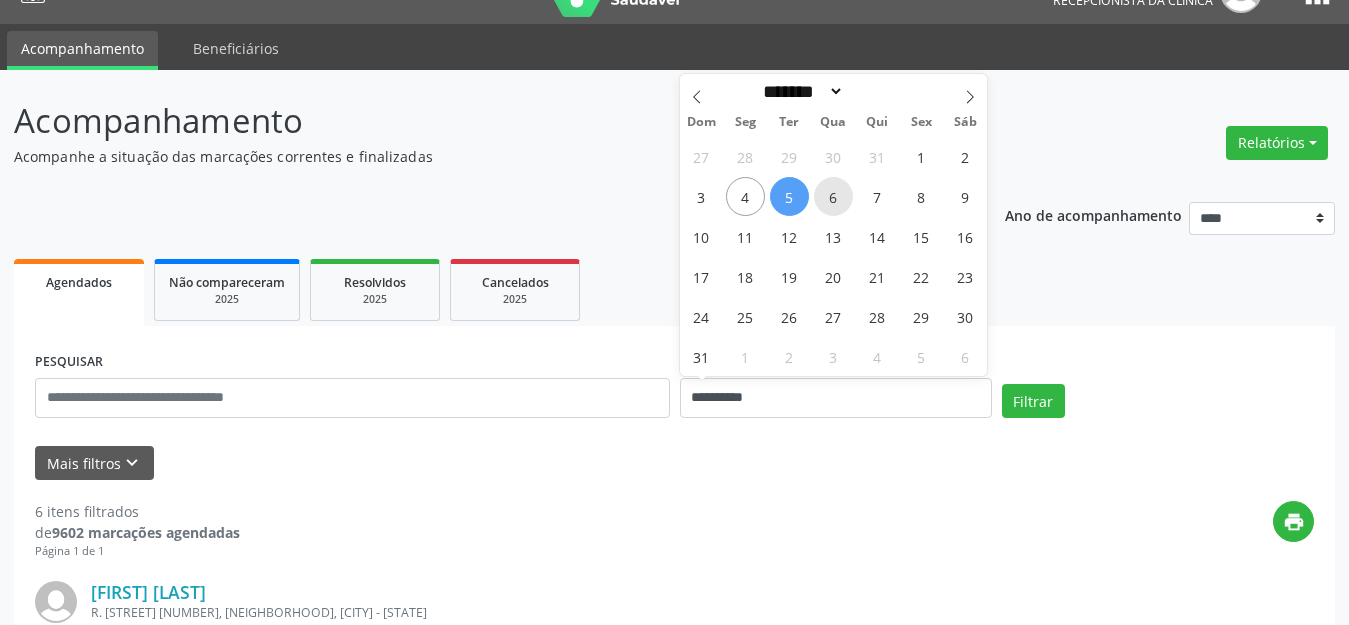 click on "6" at bounding box center [833, 196] 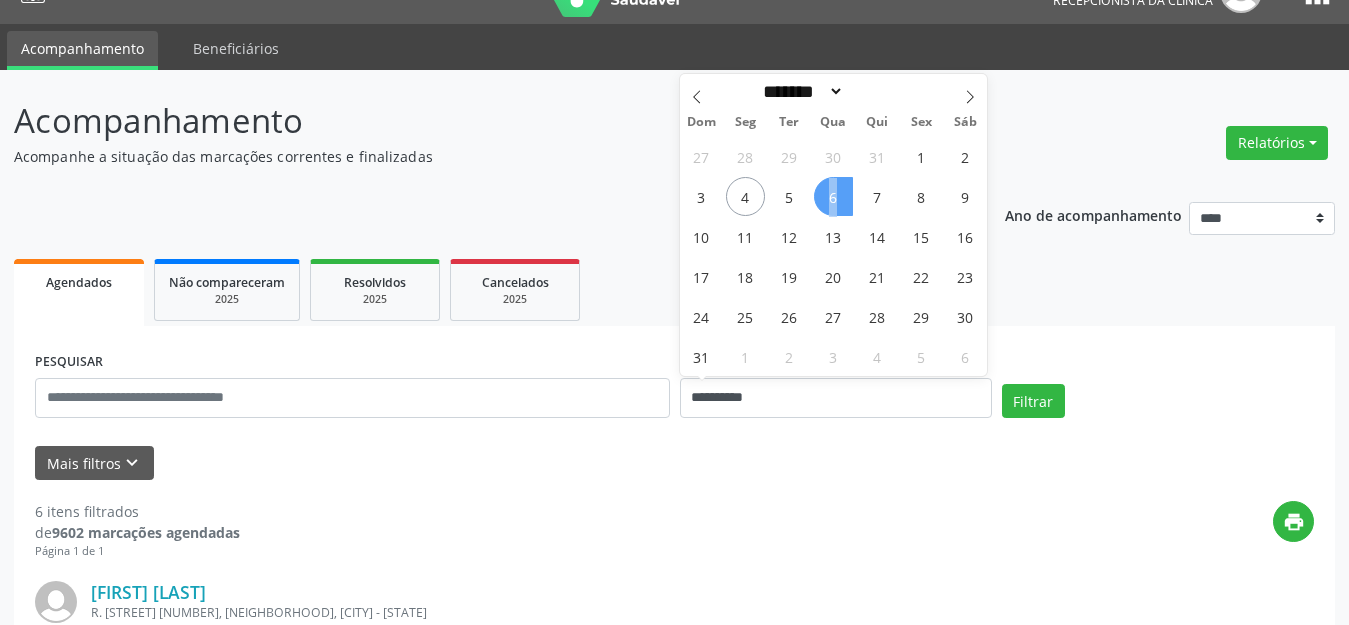 click on "6" at bounding box center [833, 196] 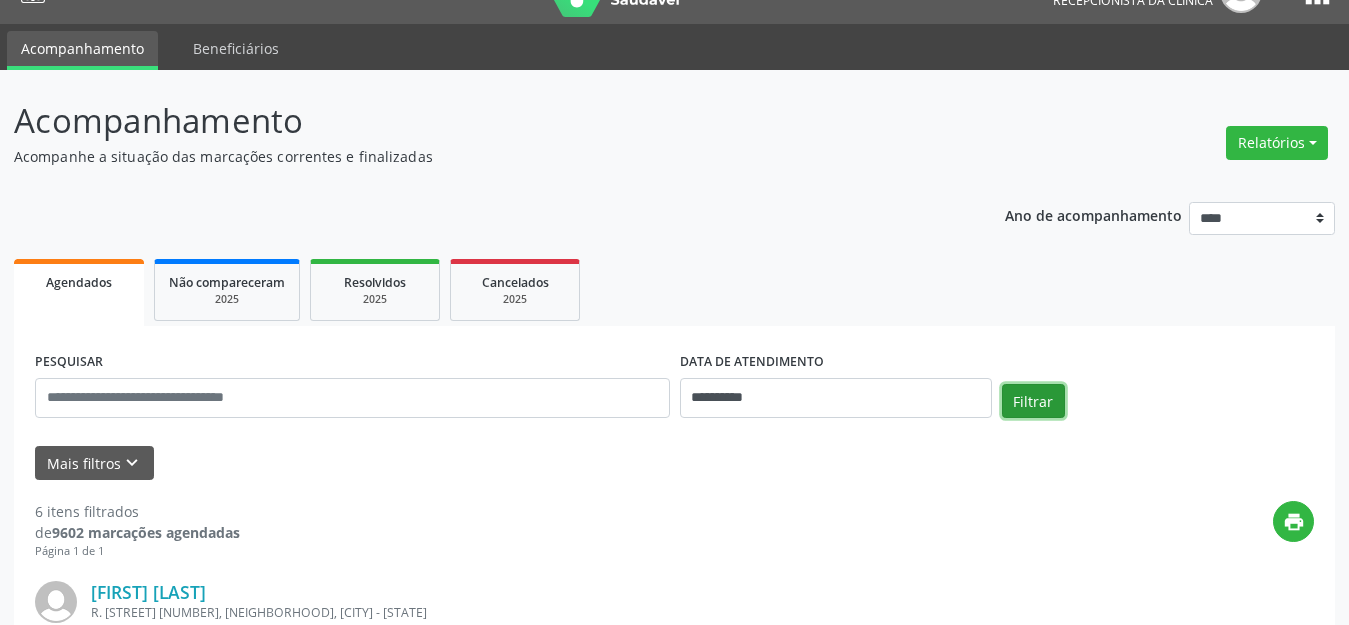 click on "Filtrar" at bounding box center [1033, 401] 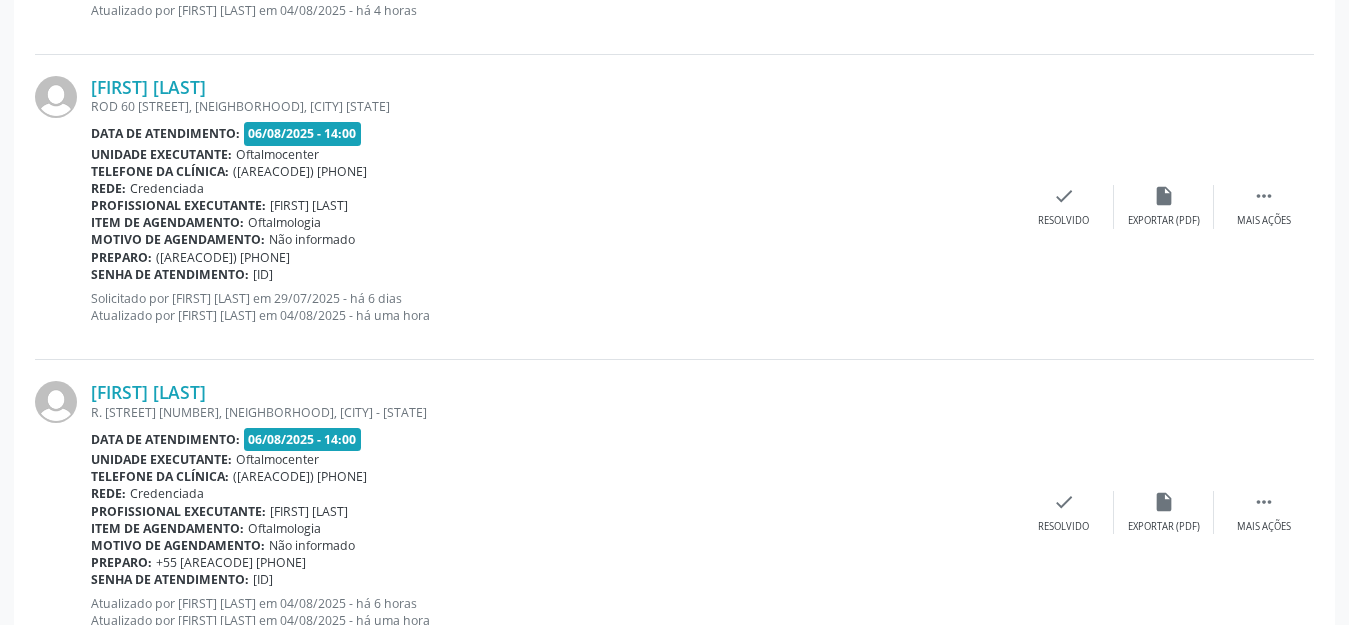 scroll, scrollTop: 1840, scrollLeft: 0, axis: vertical 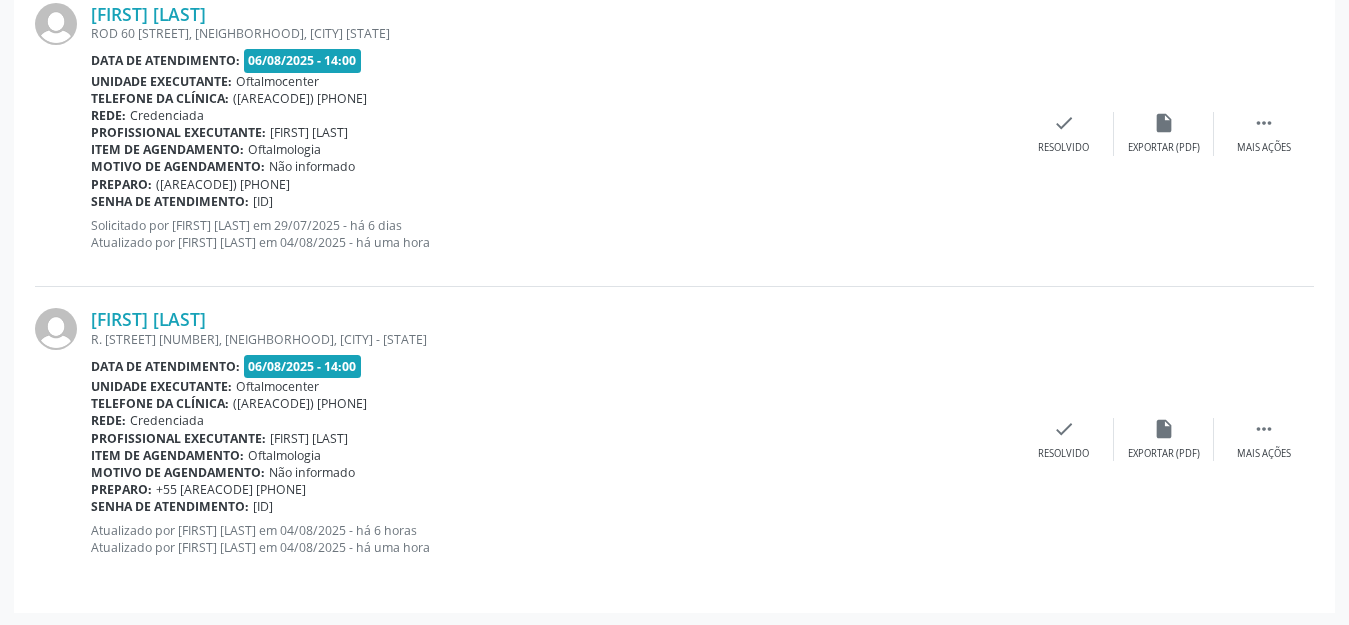 drag, startPoint x: 590, startPoint y: 443, endPoint x: 533, endPoint y: 433, distance: 57.870544 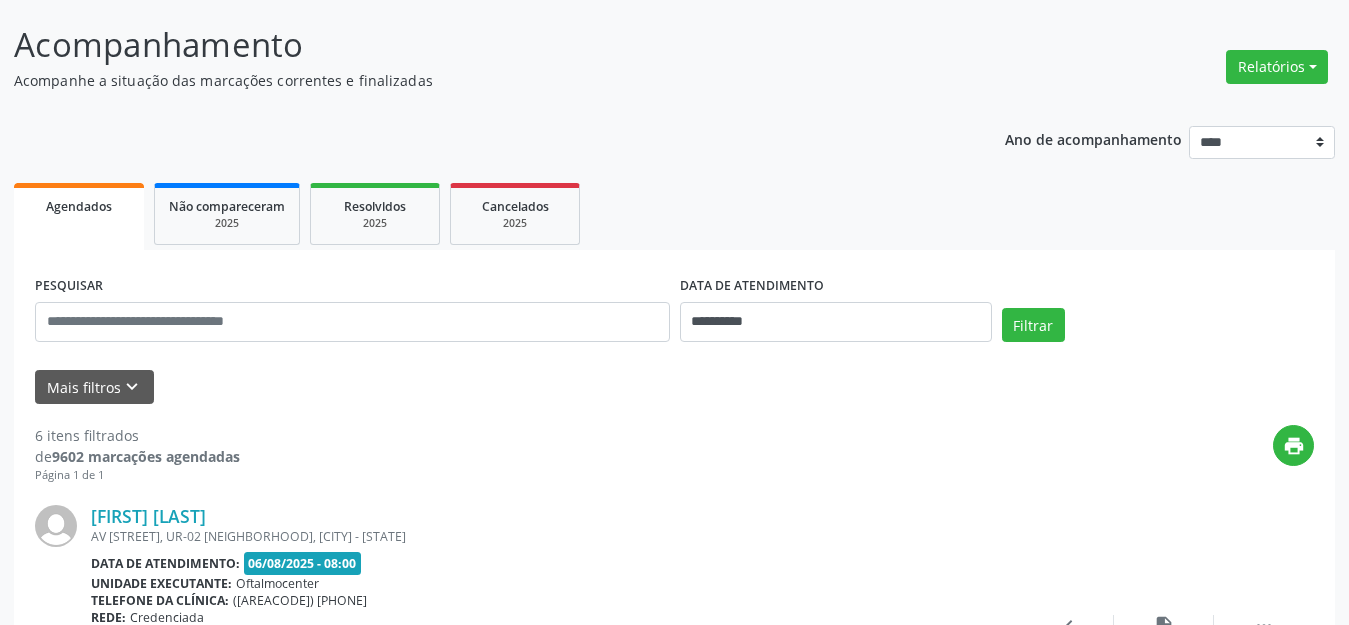 scroll, scrollTop: 0, scrollLeft: 0, axis: both 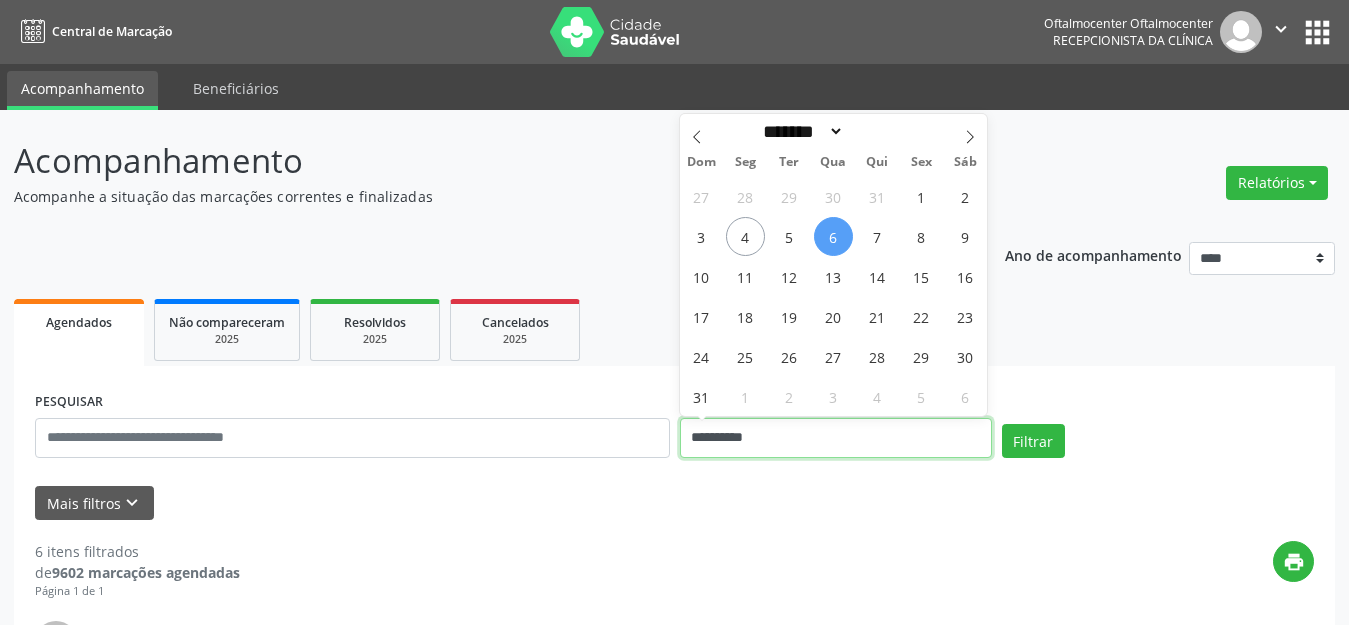 drag, startPoint x: 859, startPoint y: 449, endPoint x: 861, endPoint y: 422, distance: 27.073973 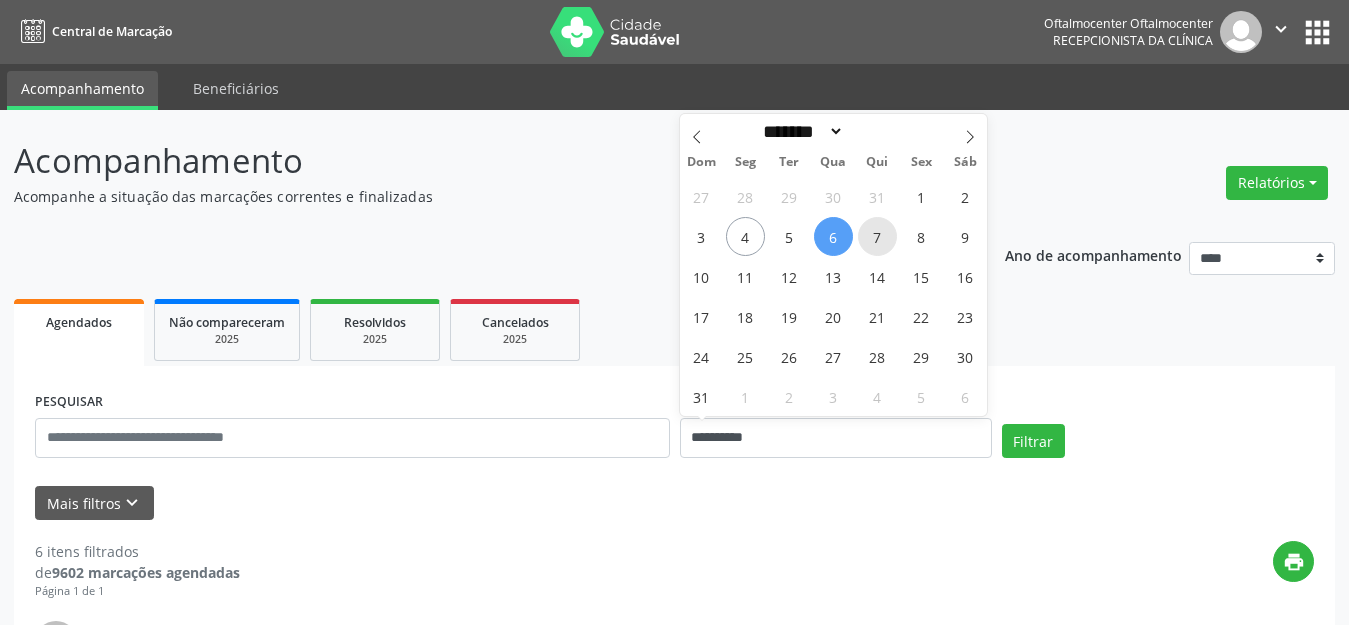 click on "7" at bounding box center [877, 236] 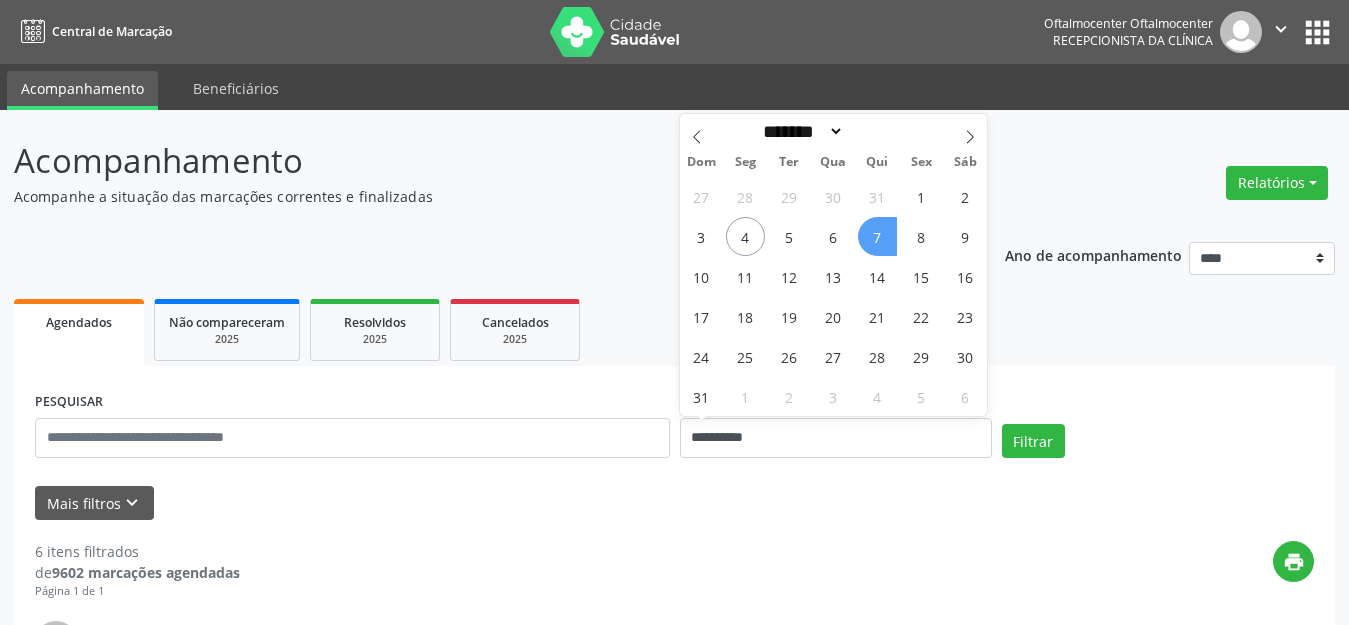 click on "7" at bounding box center [877, 236] 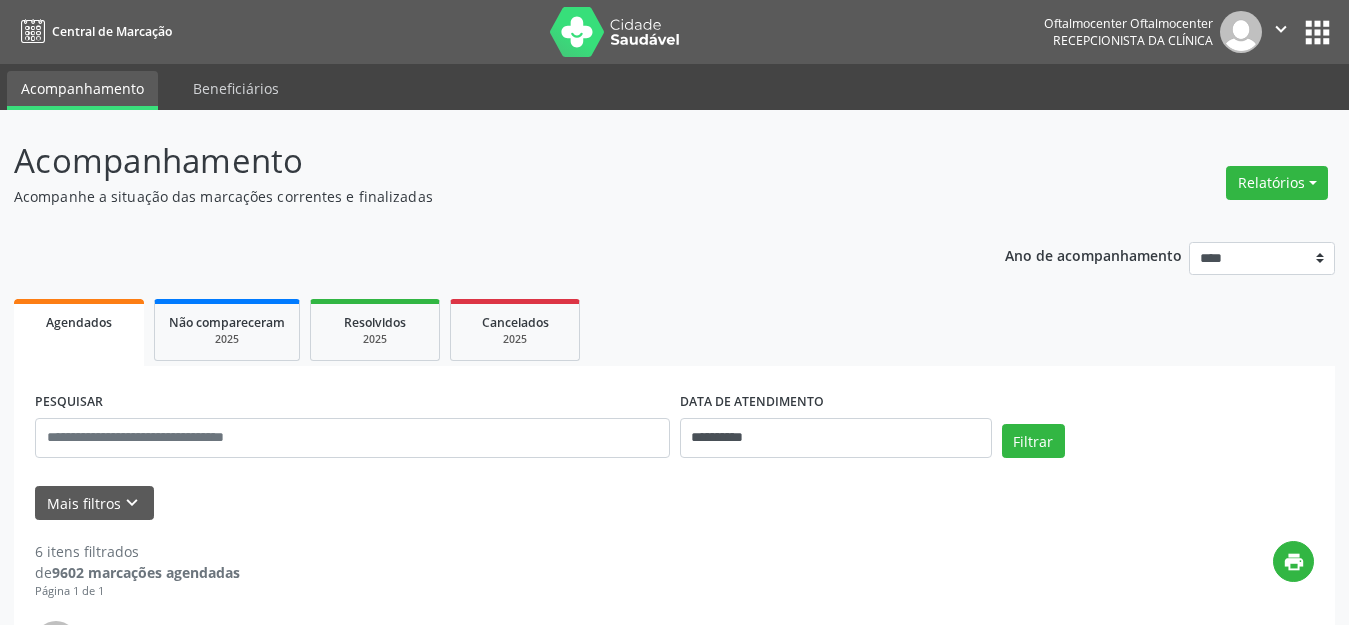 click on "**********" at bounding box center [674, 429] 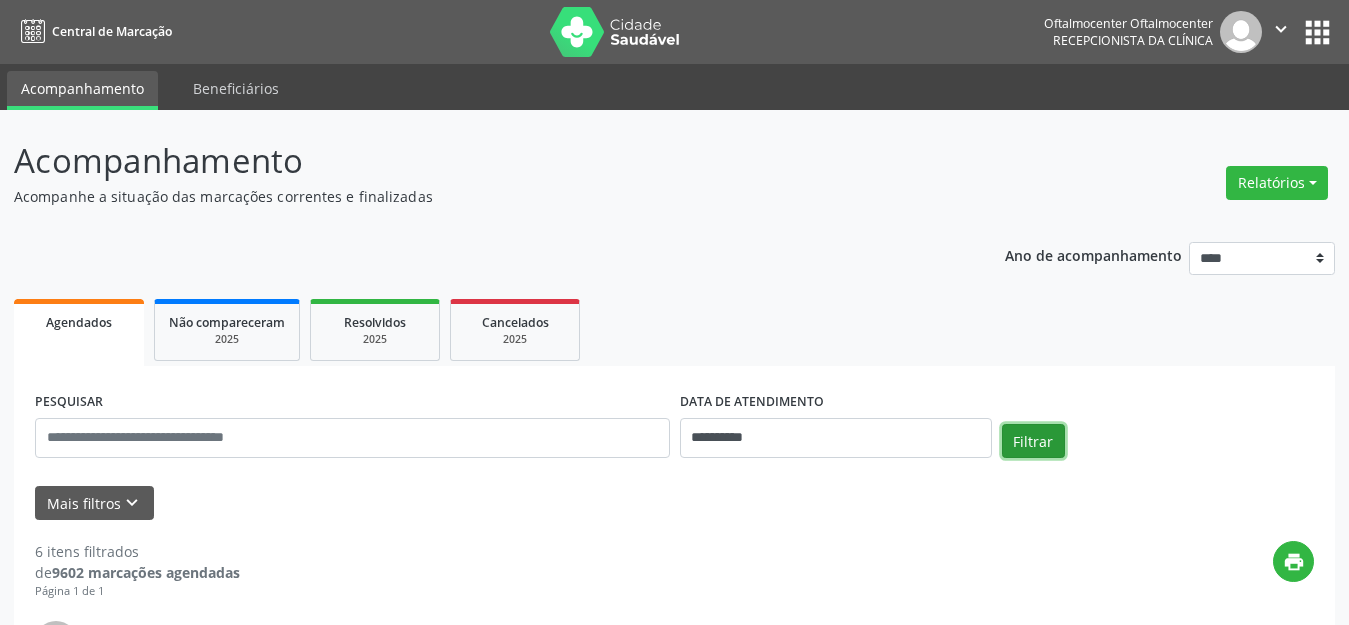 click on "Filtrar" at bounding box center [1033, 441] 